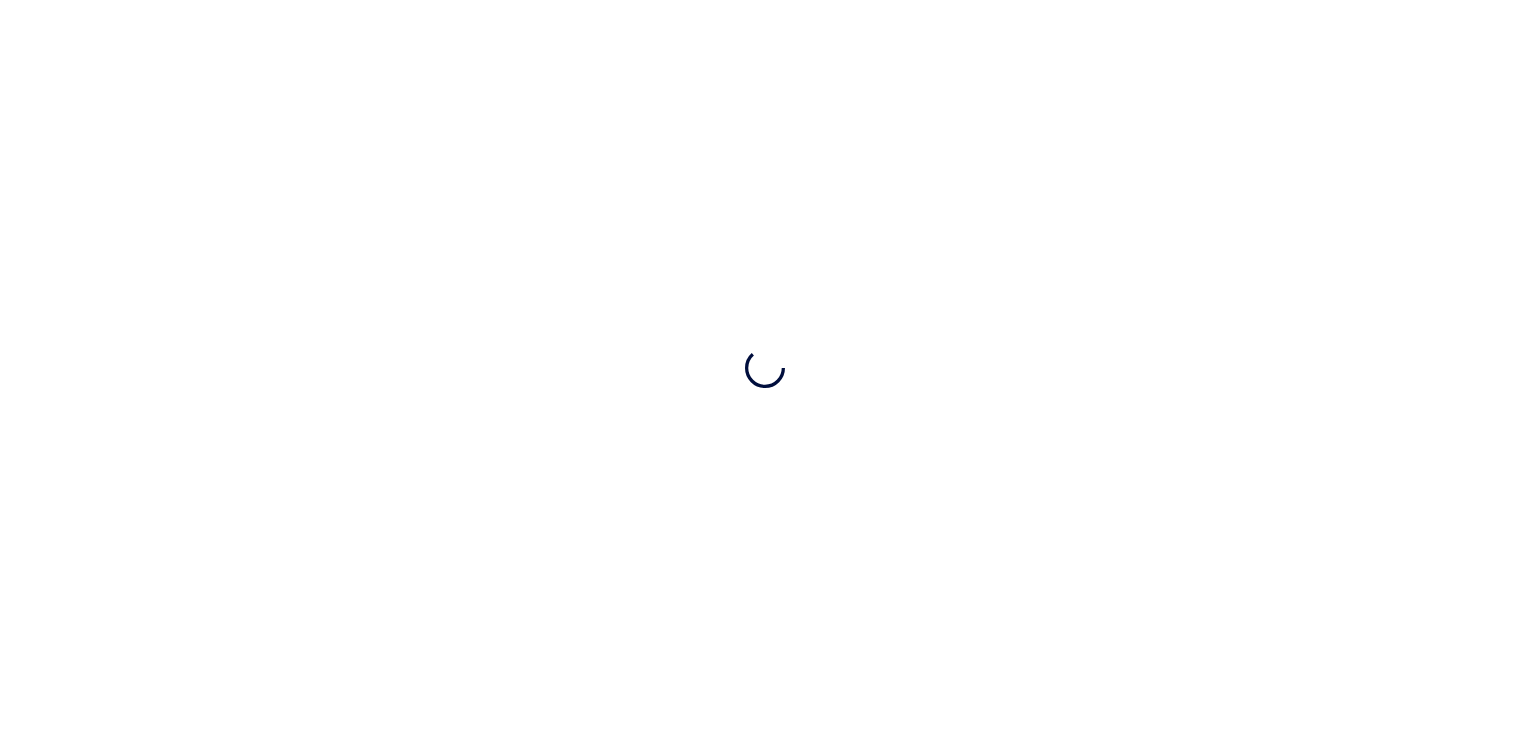 scroll, scrollTop: 0, scrollLeft: 0, axis: both 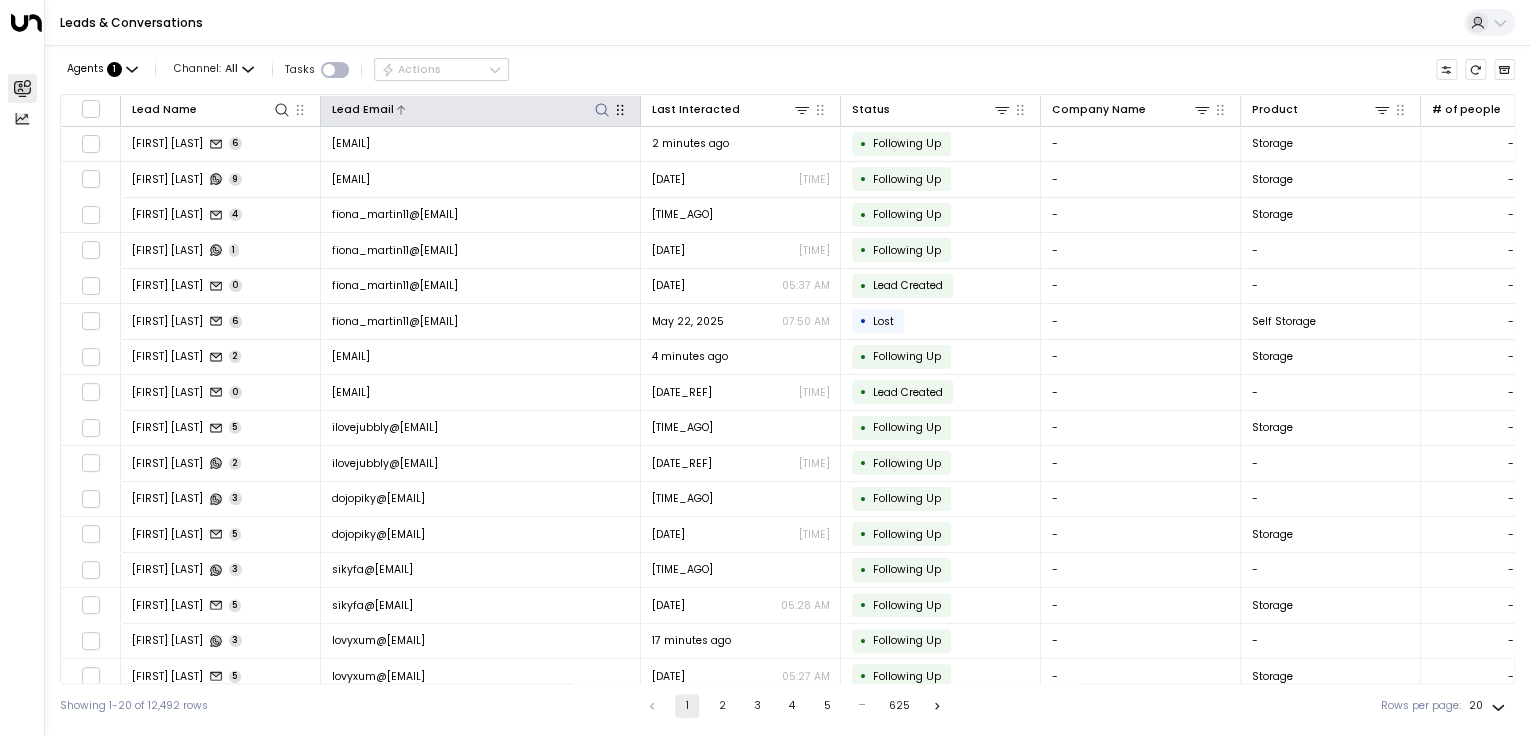 click at bounding box center [602, 110] 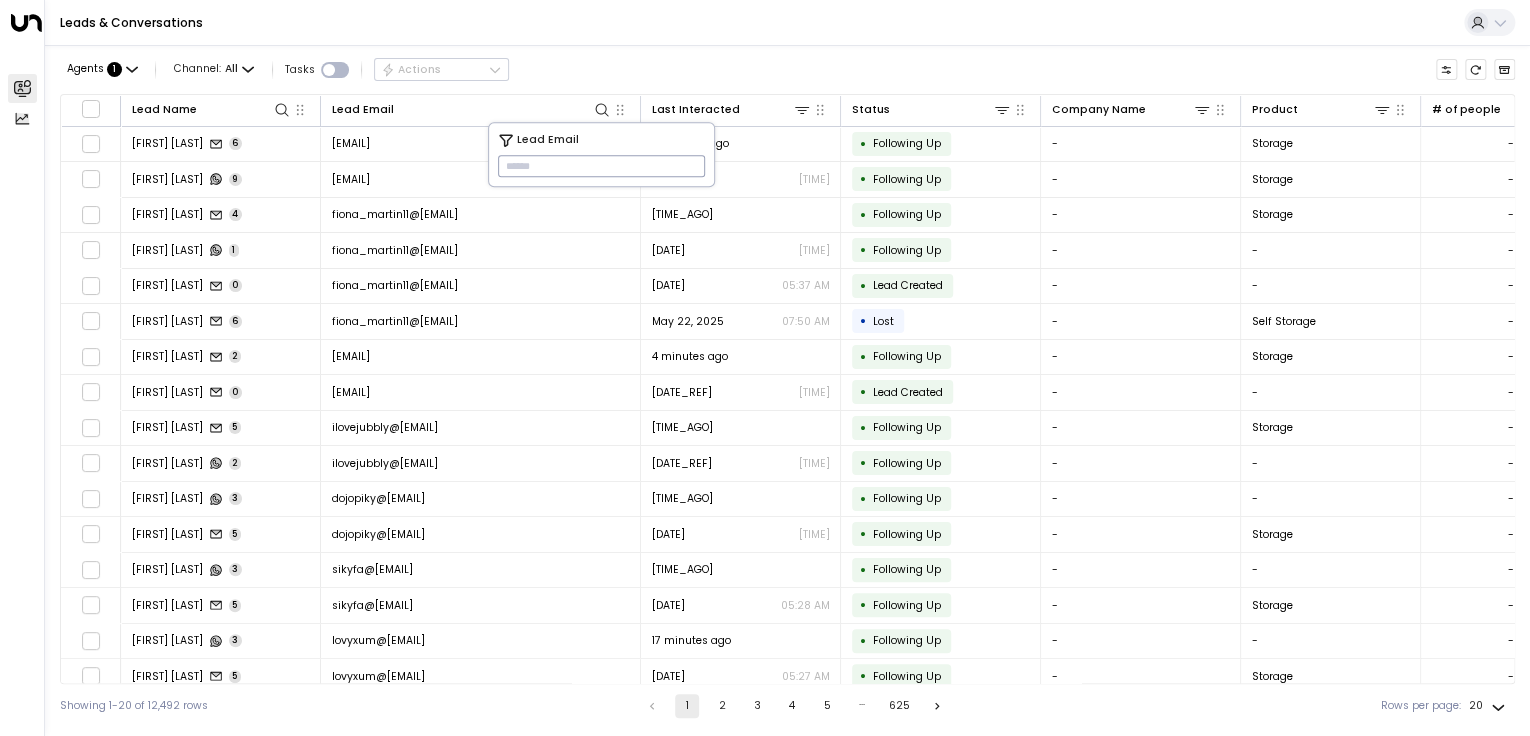 drag, startPoint x: 582, startPoint y: 153, endPoint x: 576, endPoint y: 169, distance: 17.088007 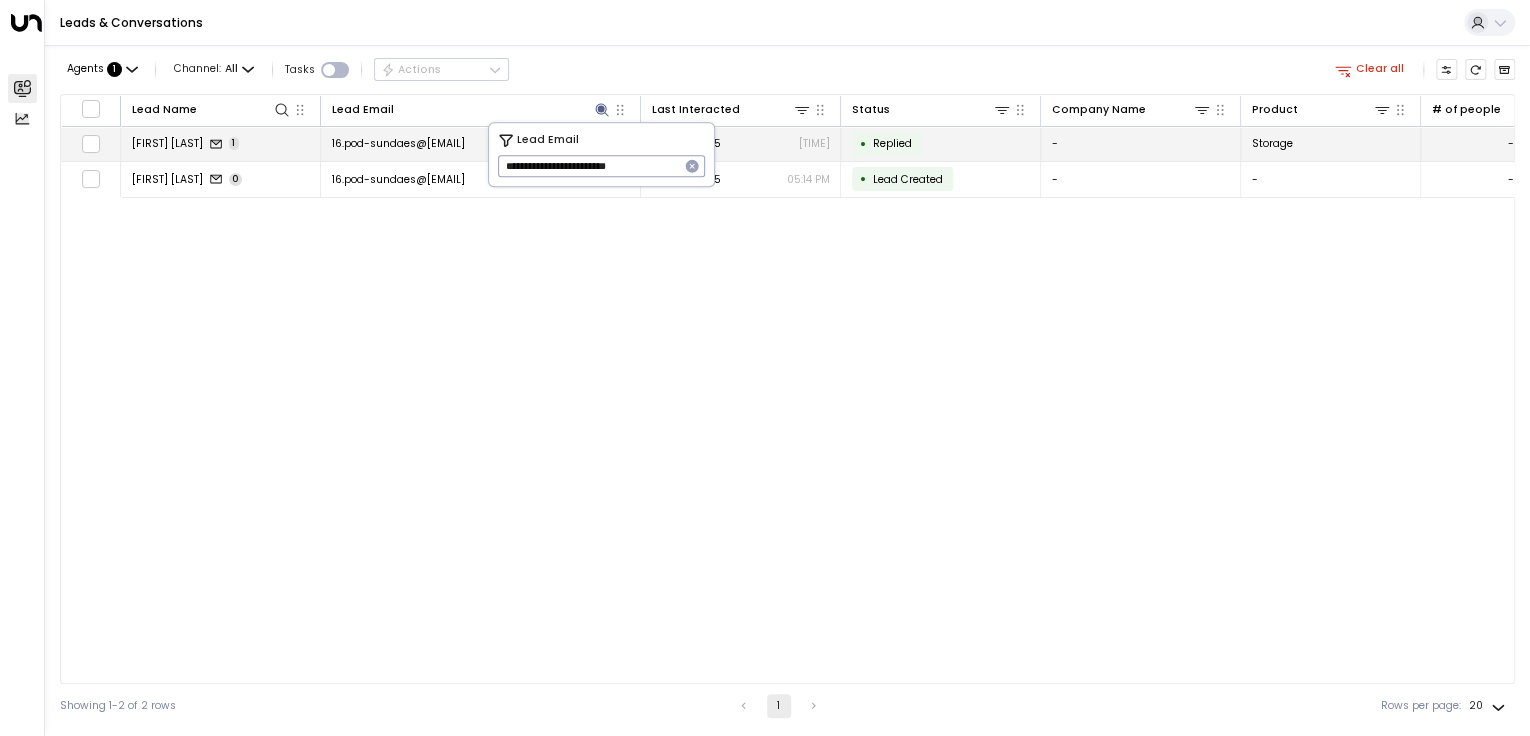 click on "16.pod-sundaes@[EMAIL]" at bounding box center [481, 144] 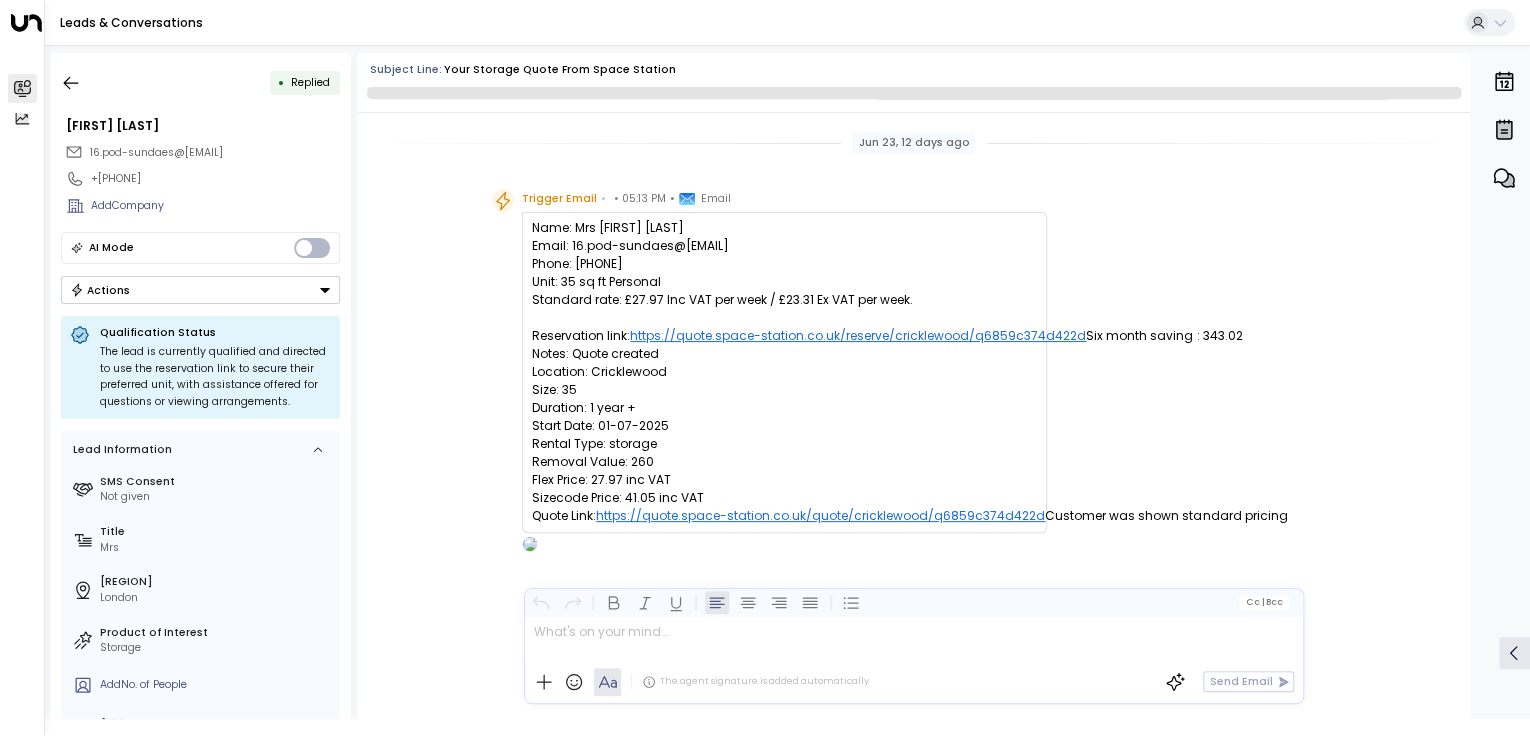 scroll, scrollTop: 544, scrollLeft: 0, axis: vertical 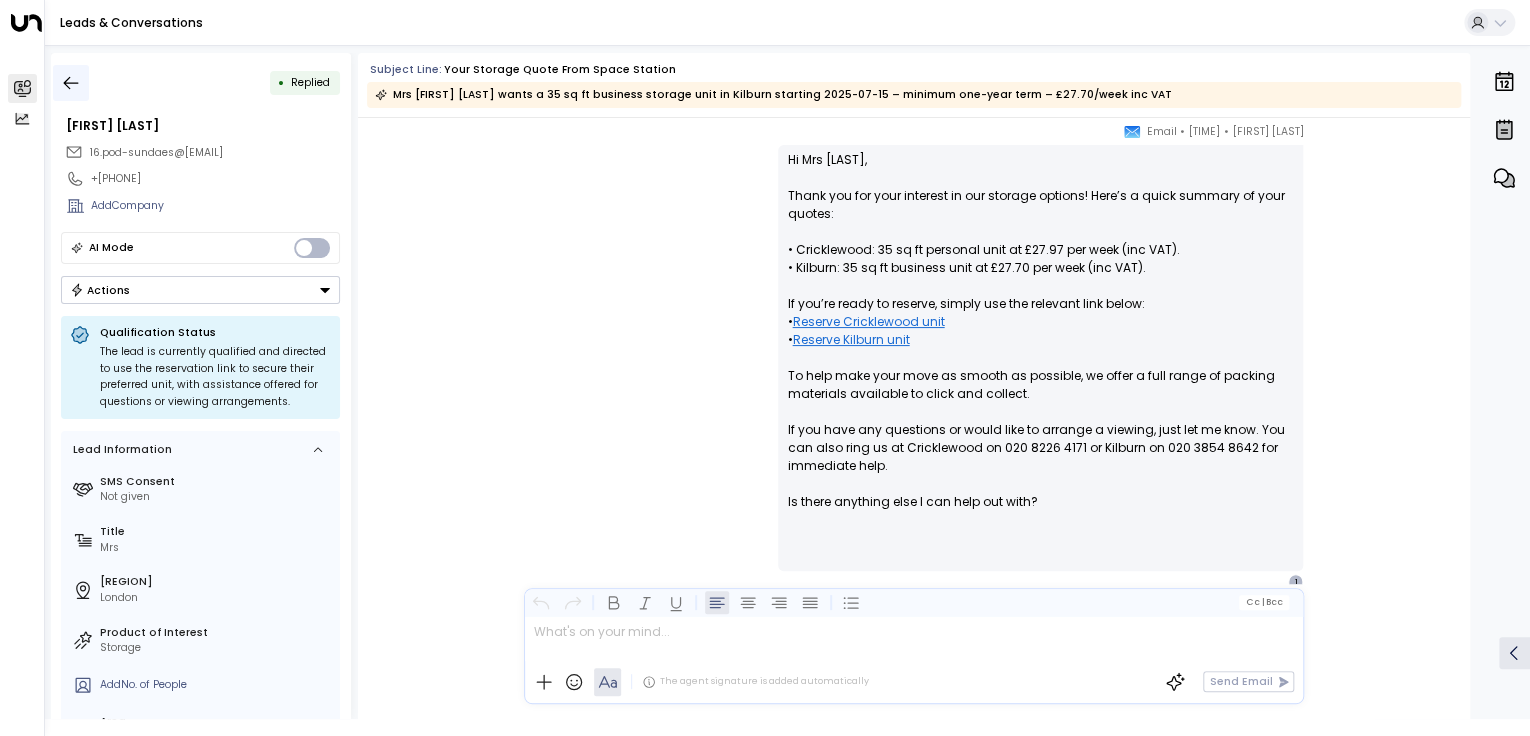 click at bounding box center [71, 83] 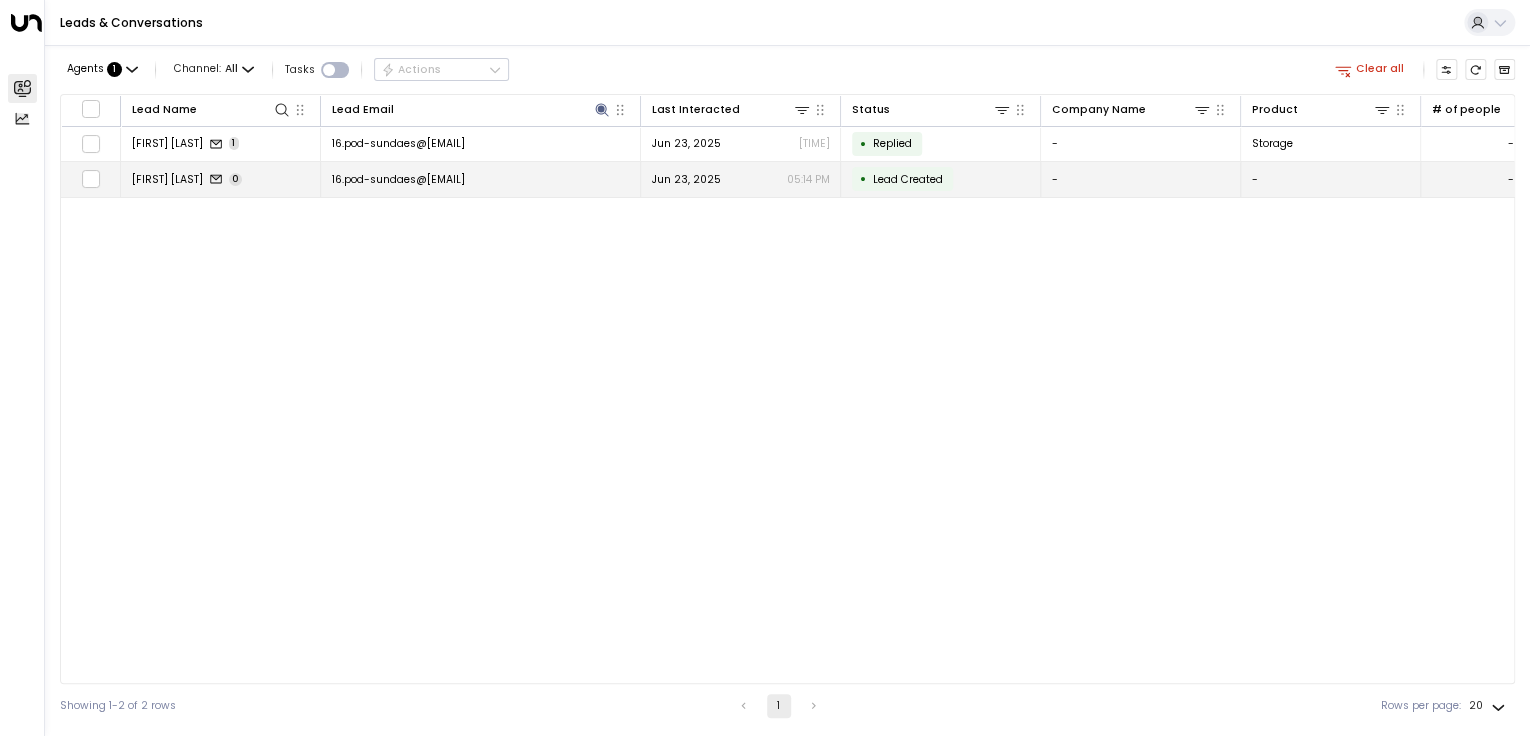 click on "16.pod-sundaes@[EMAIL]" at bounding box center (398, 179) 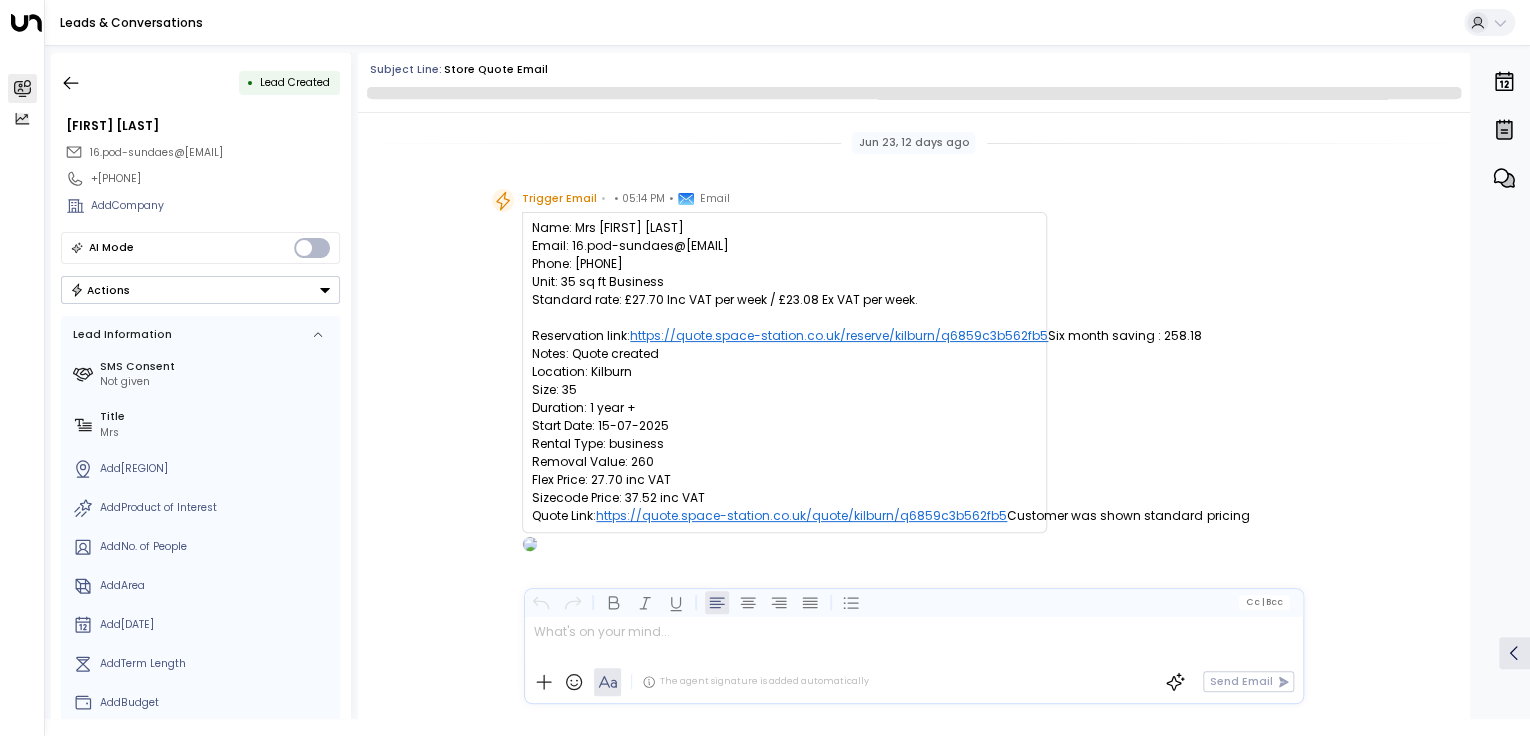 scroll, scrollTop: 56, scrollLeft: 0, axis: vertical 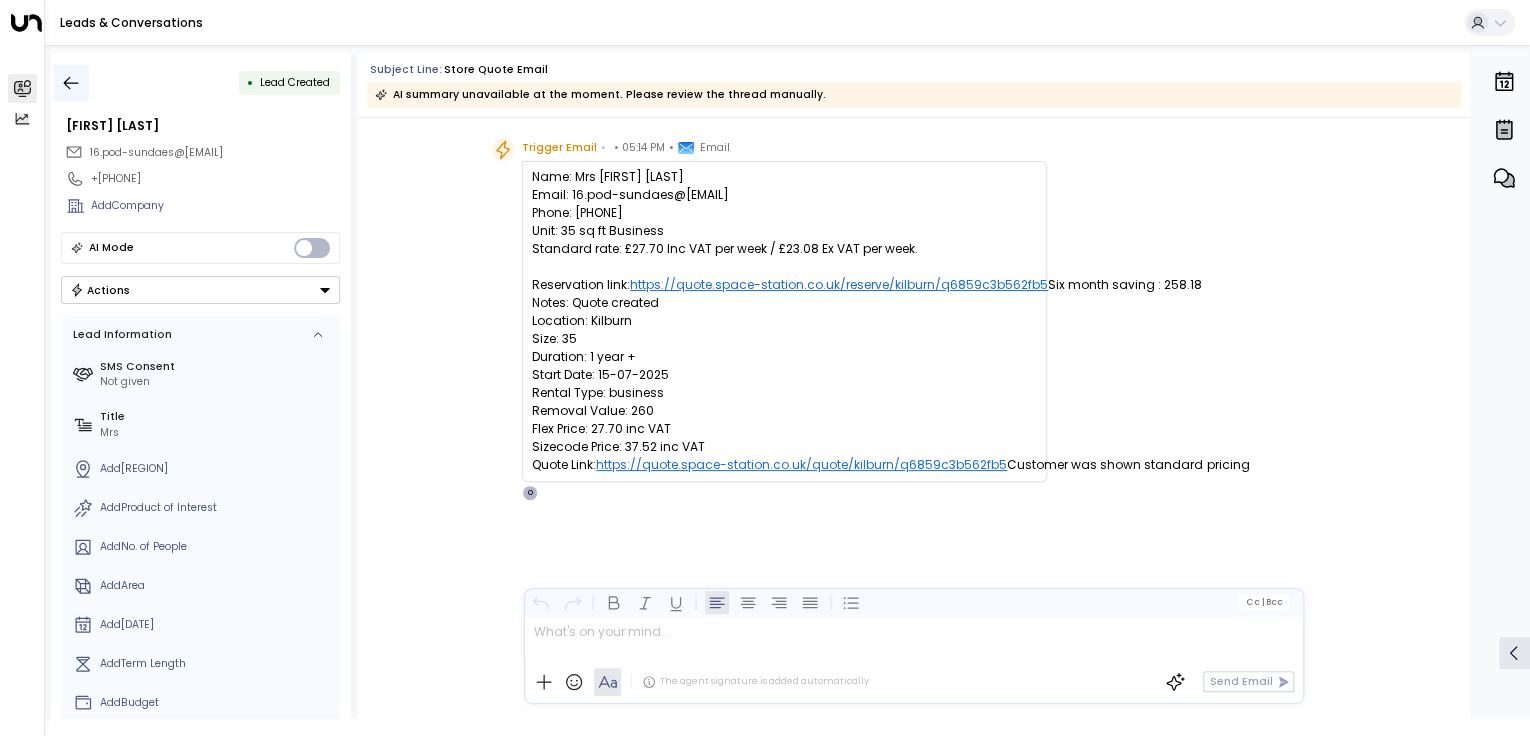 click at bounding box center [71, 83] 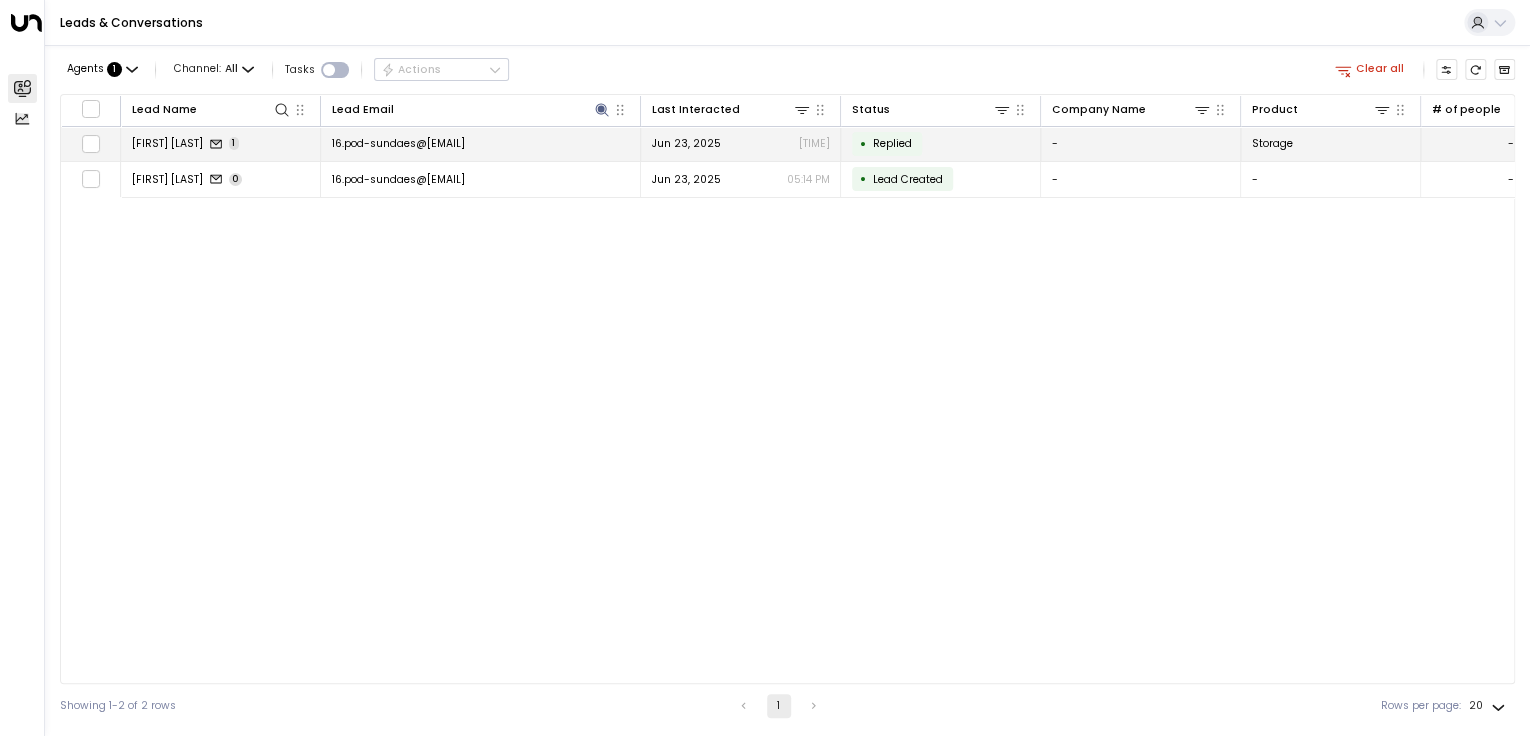 click on "16.pod-sundaes@[EMAIL]" at bounding box center (398, 143) 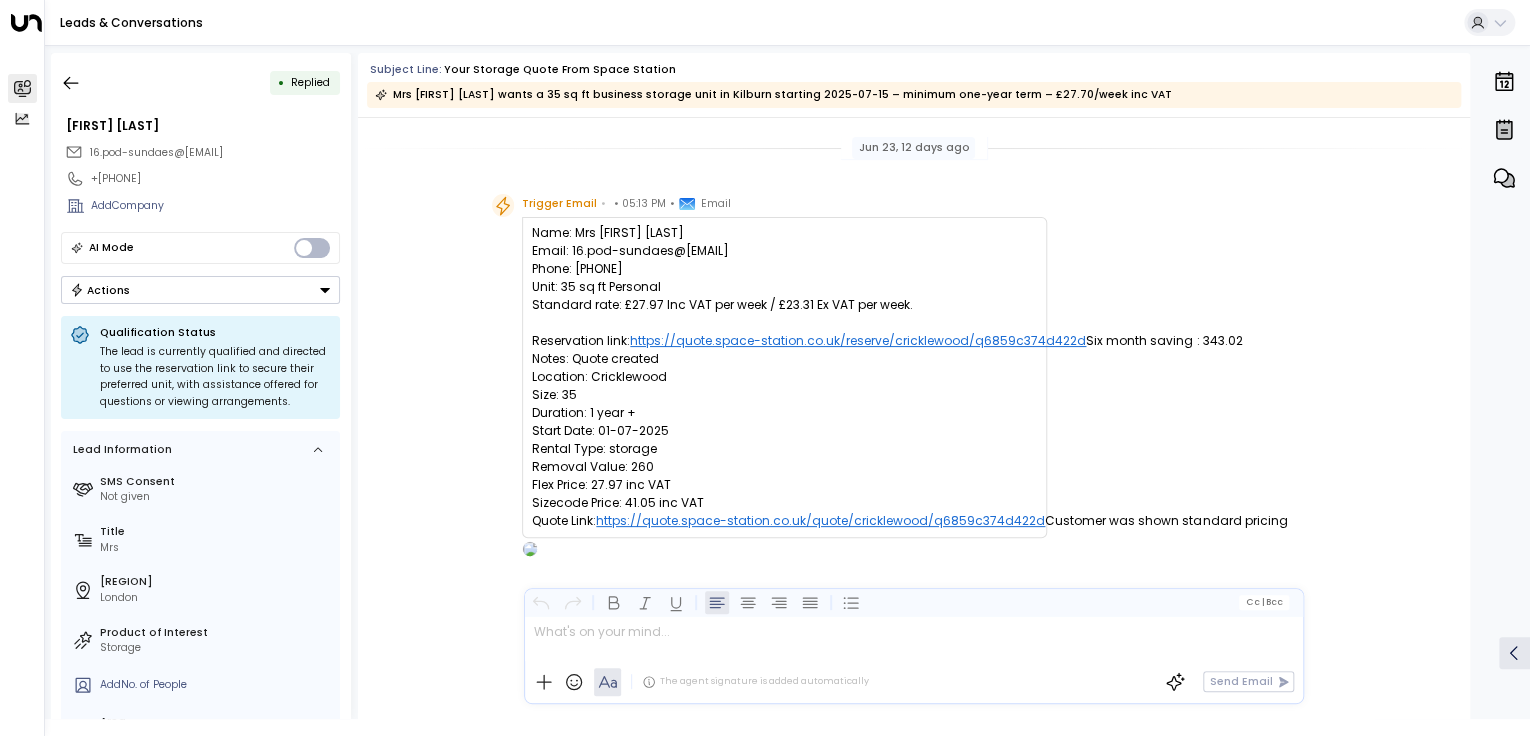 scroll, scrollTop: 549, scrollLeft: 0, axis: vertical 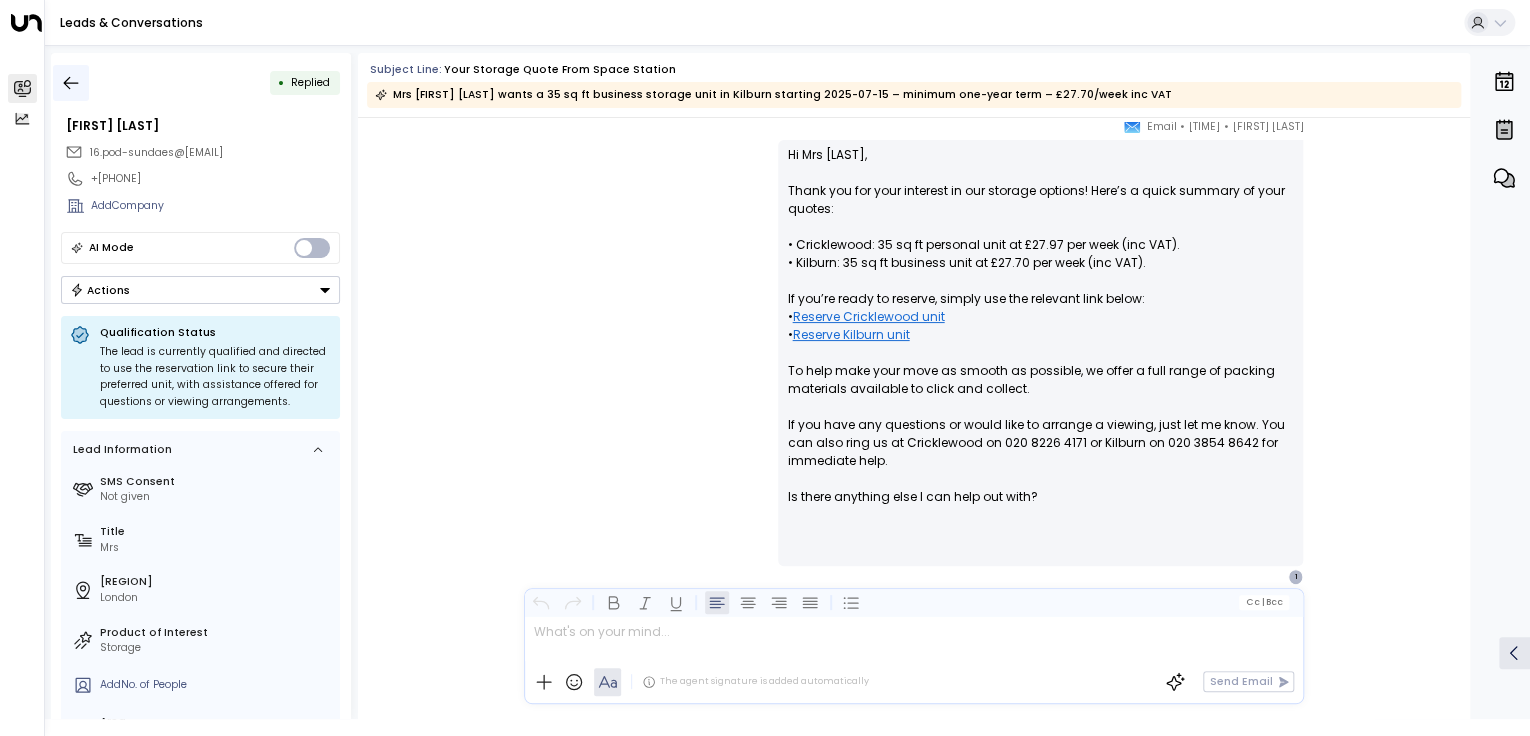 click at bounding box center [71, 83] 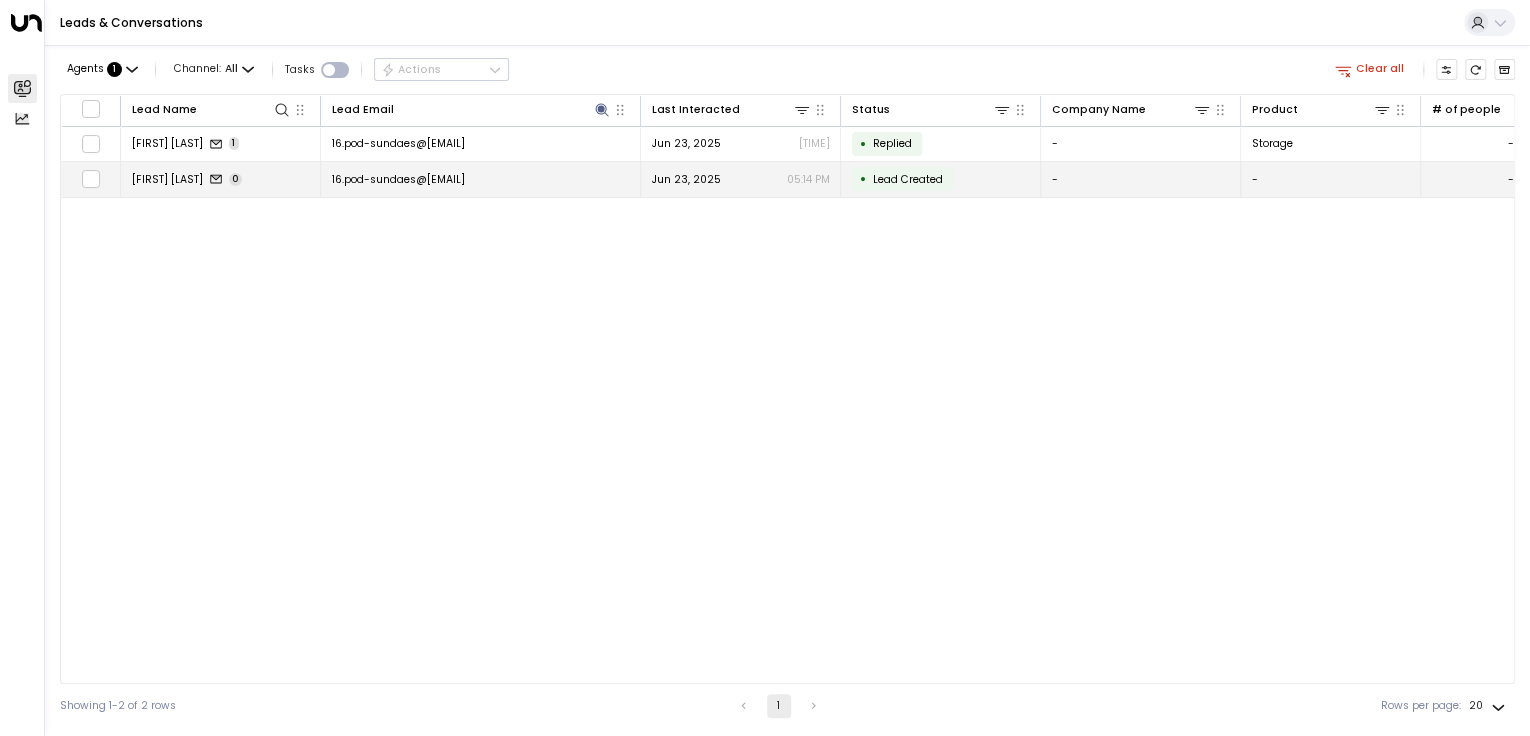 click on "16.pod-sundaes@[EMAIL]" at bounding box center (481, 179) 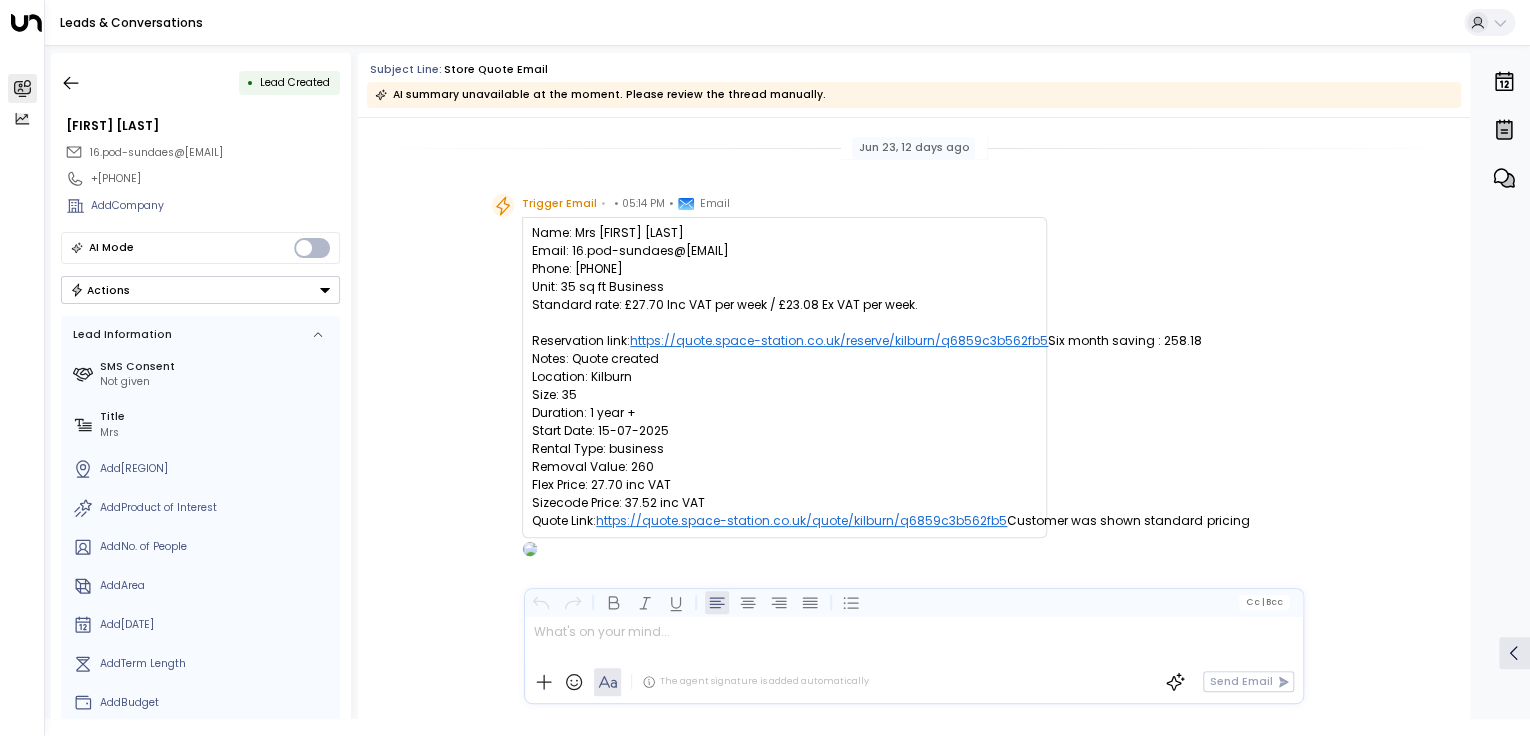 scroll, scrollTop: 62, scrollLeft: 0, axis: vertical 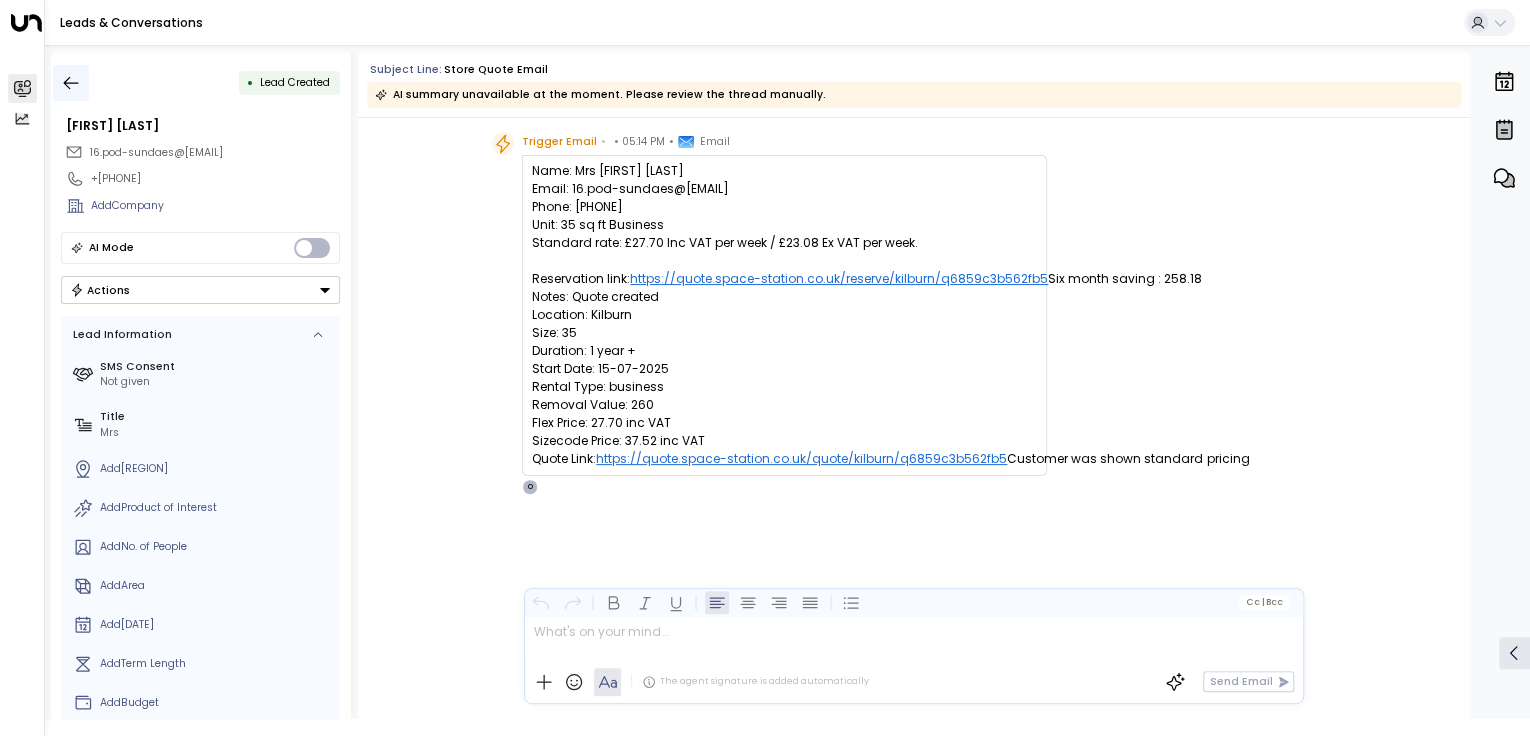 click at bounding box center [71, 82] 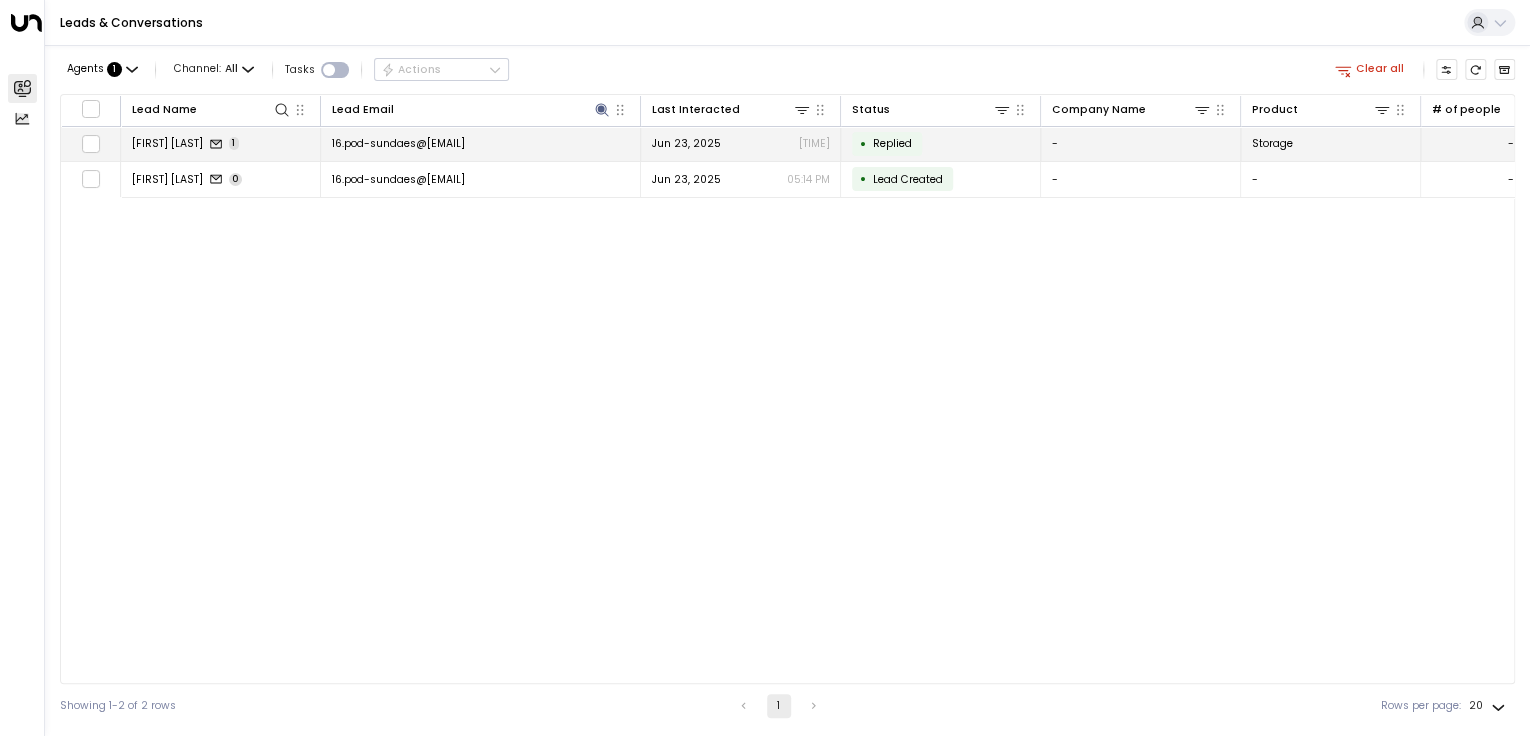 click on "16.pod-sundaes@[EMAIL]" at bounding box center [398, 143] 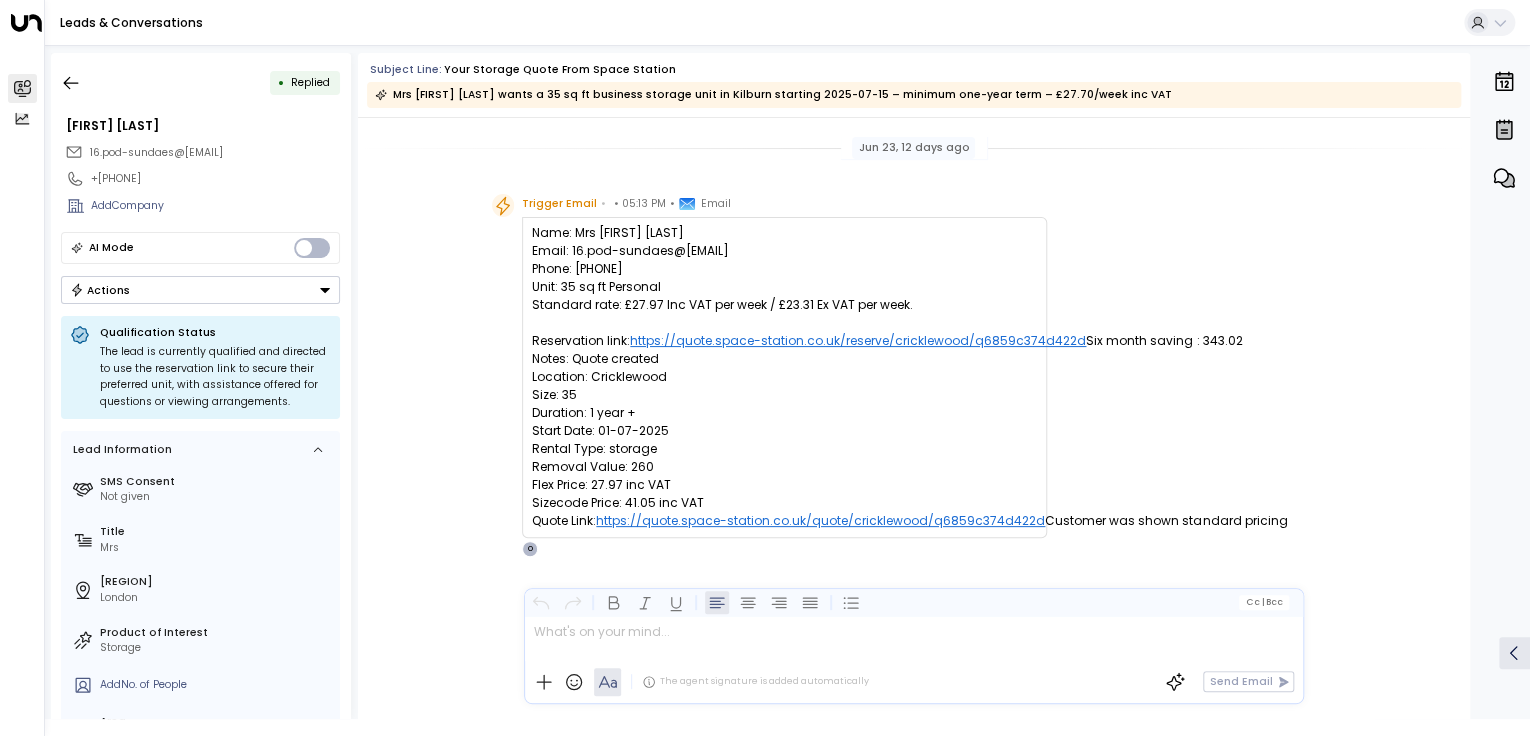 scroll, scrollTop: 549, scrollLeft: 0, axis: vertical 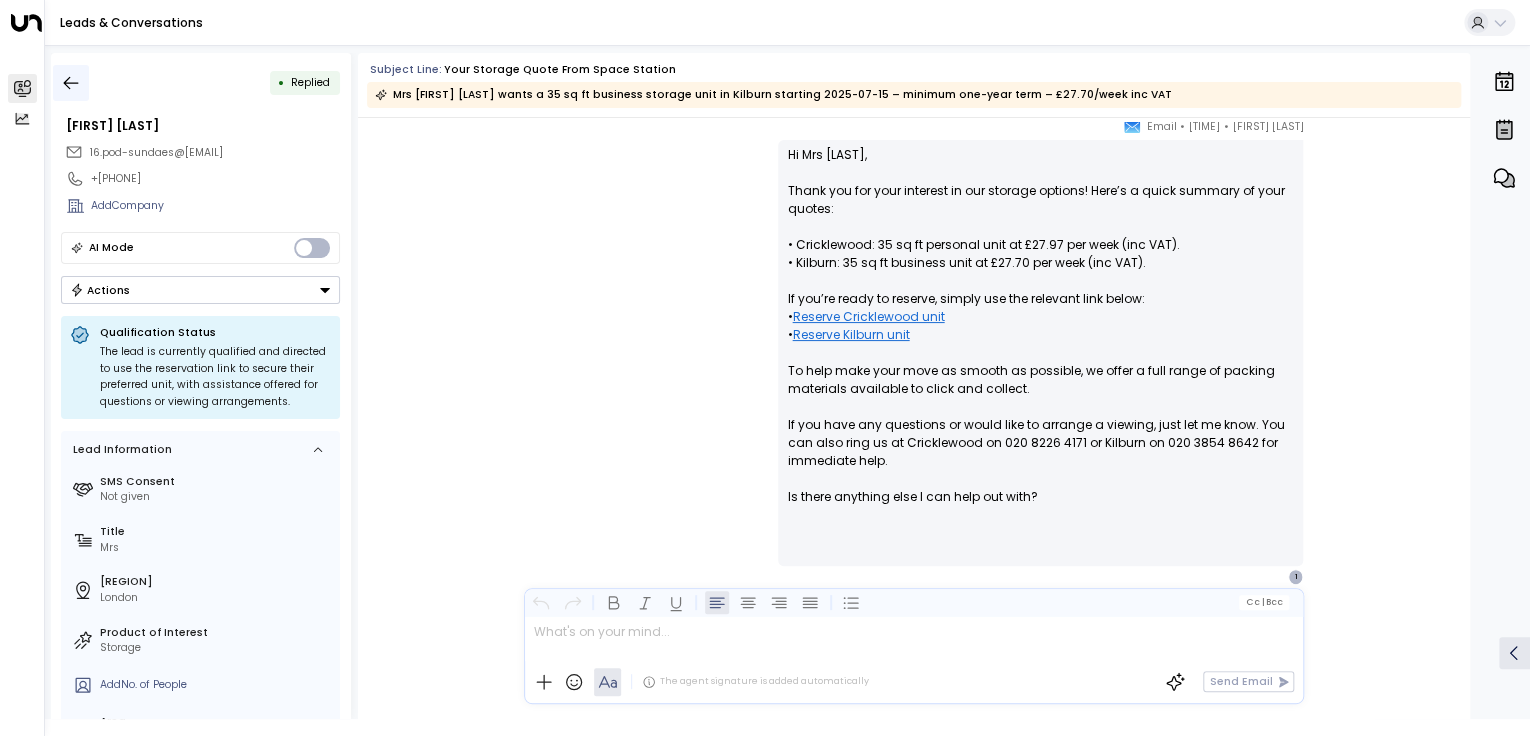 click at bounding box center [71, 83] 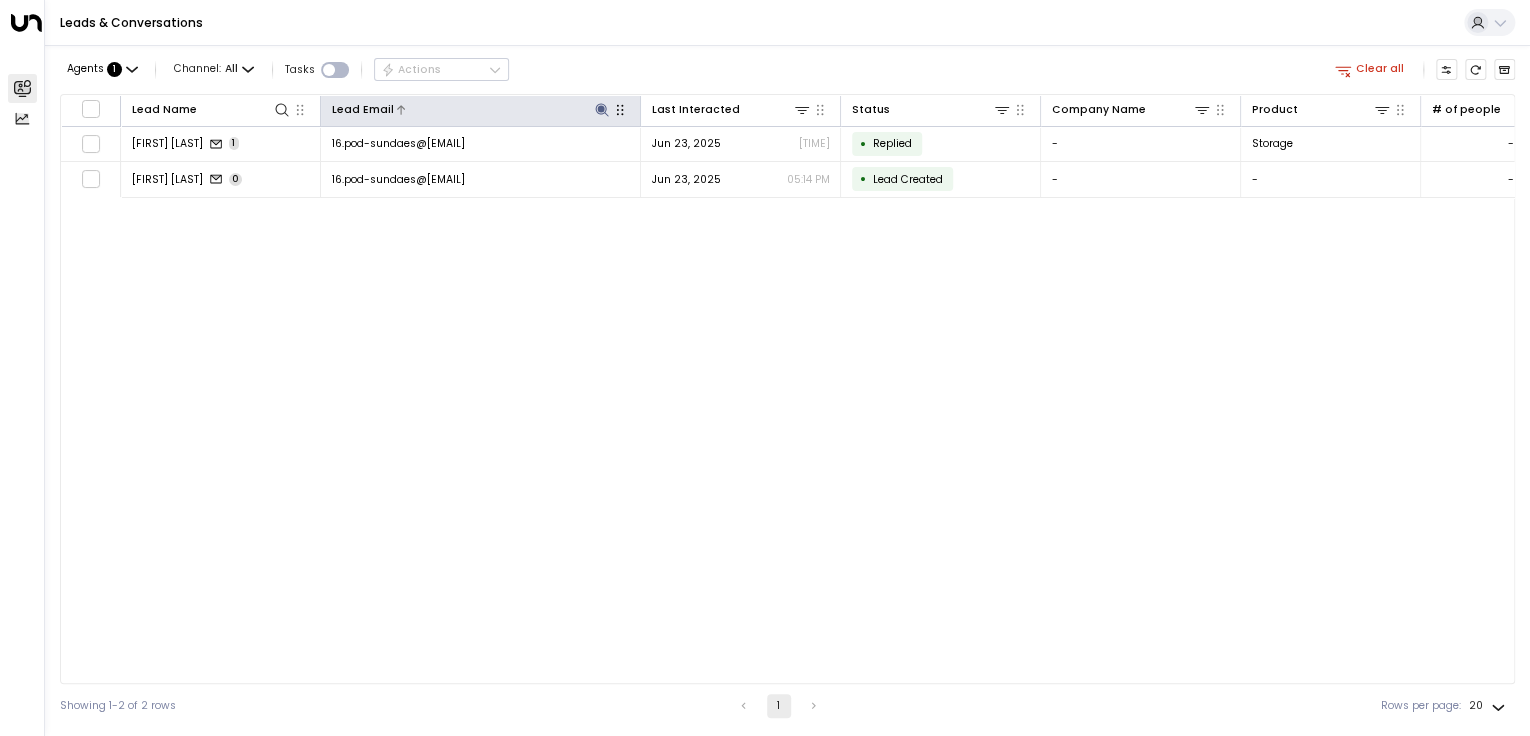 click at bounding box center [602, 110] 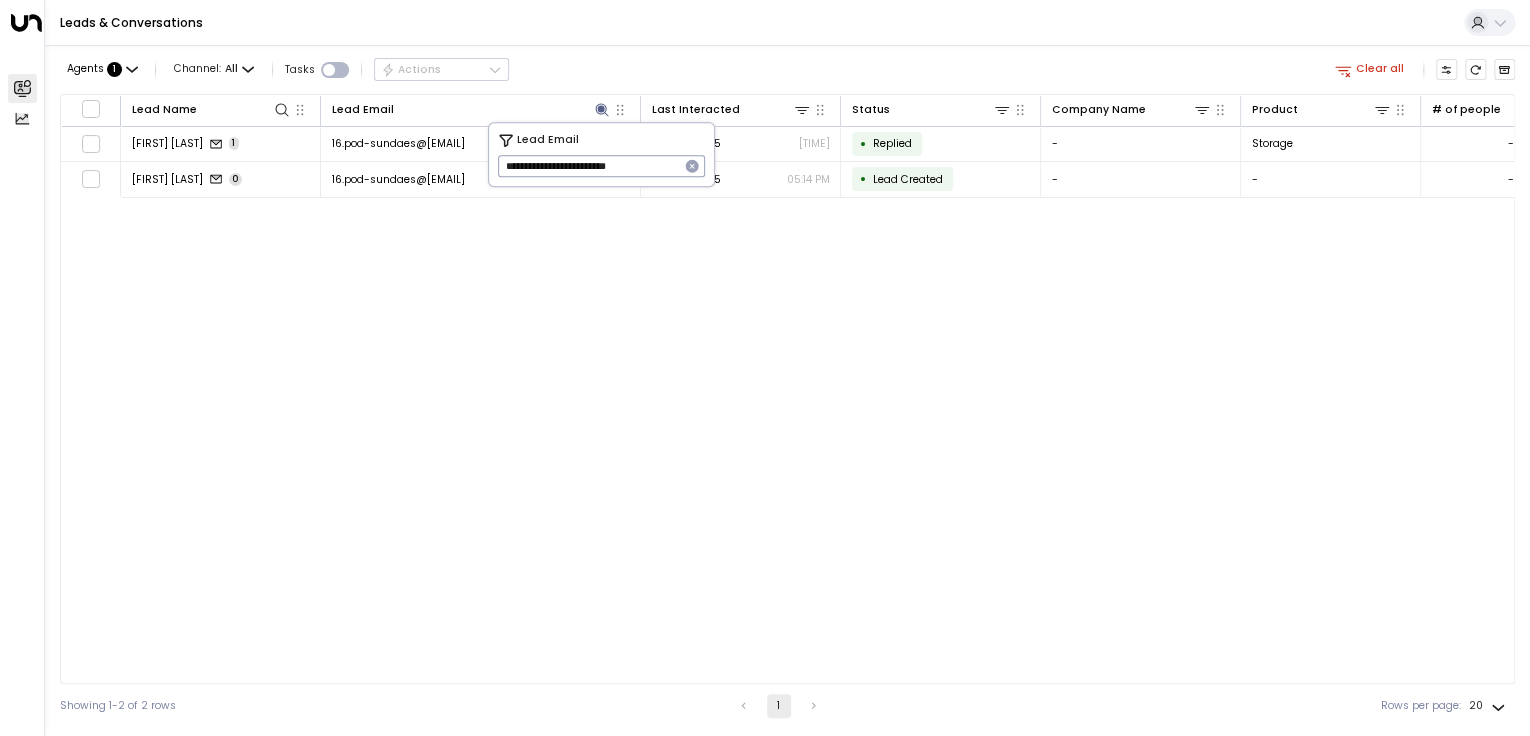 click at bounding box center [692, 166] 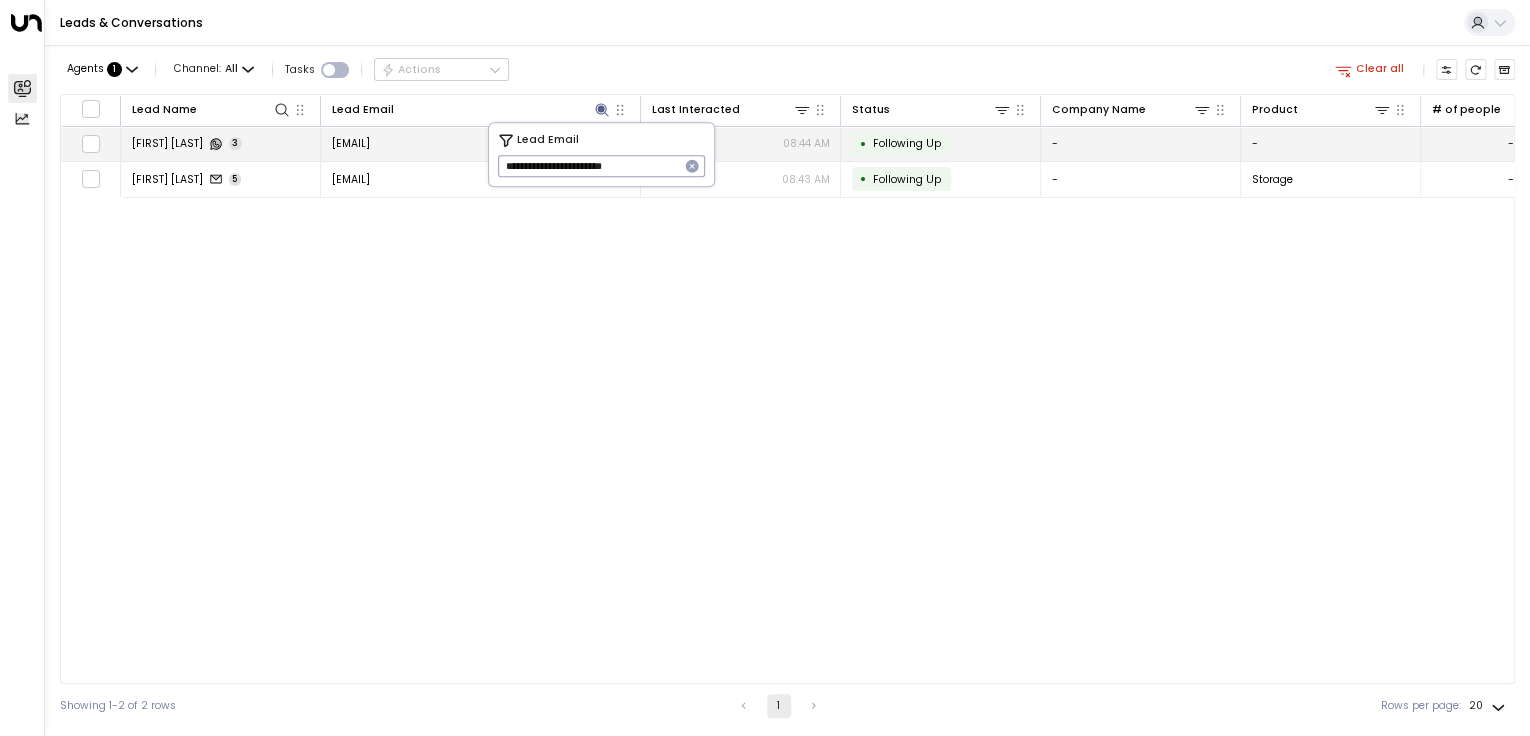 click on "Jul 01, 2025 08:44 AM" at bounding box center [741, 144] 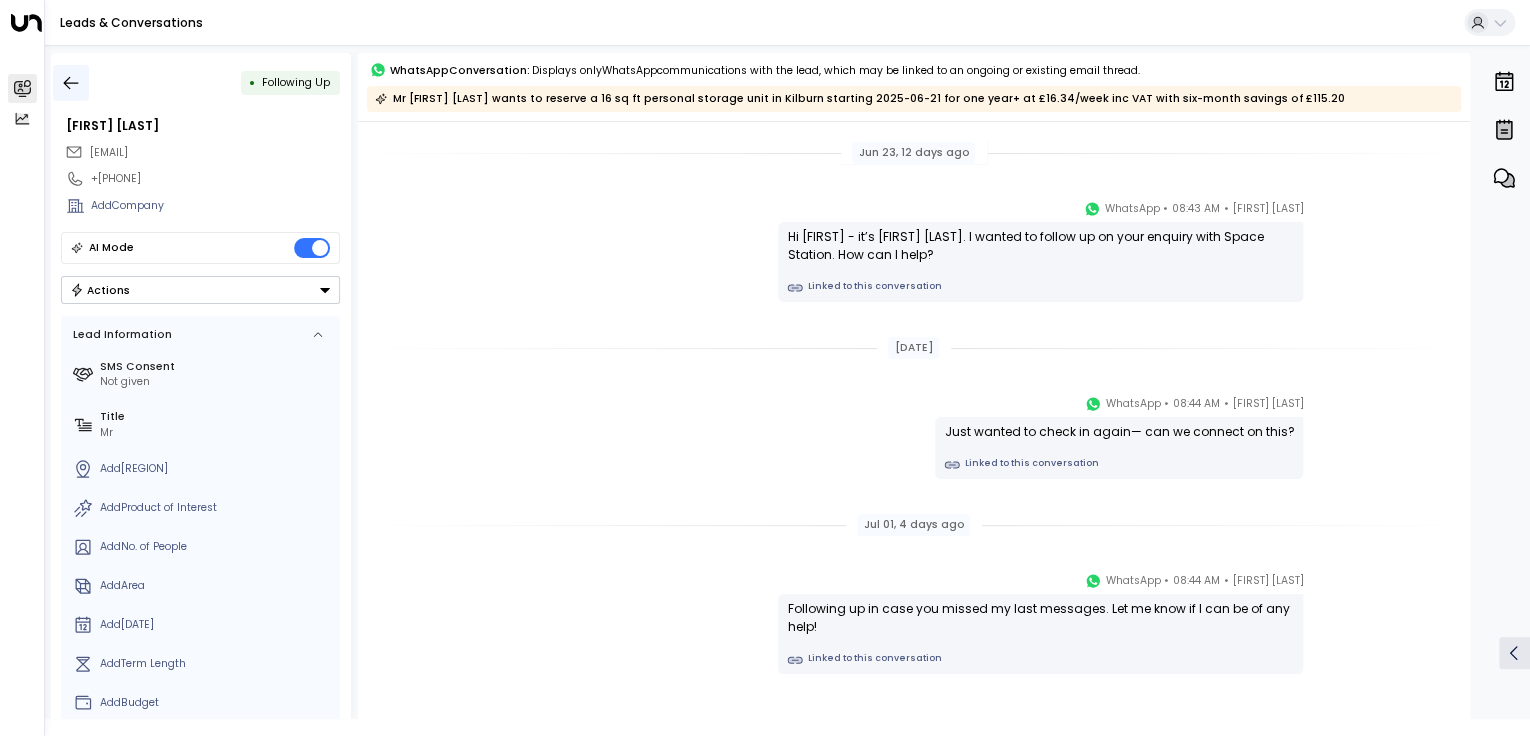 click at bounding box center (71, 82) 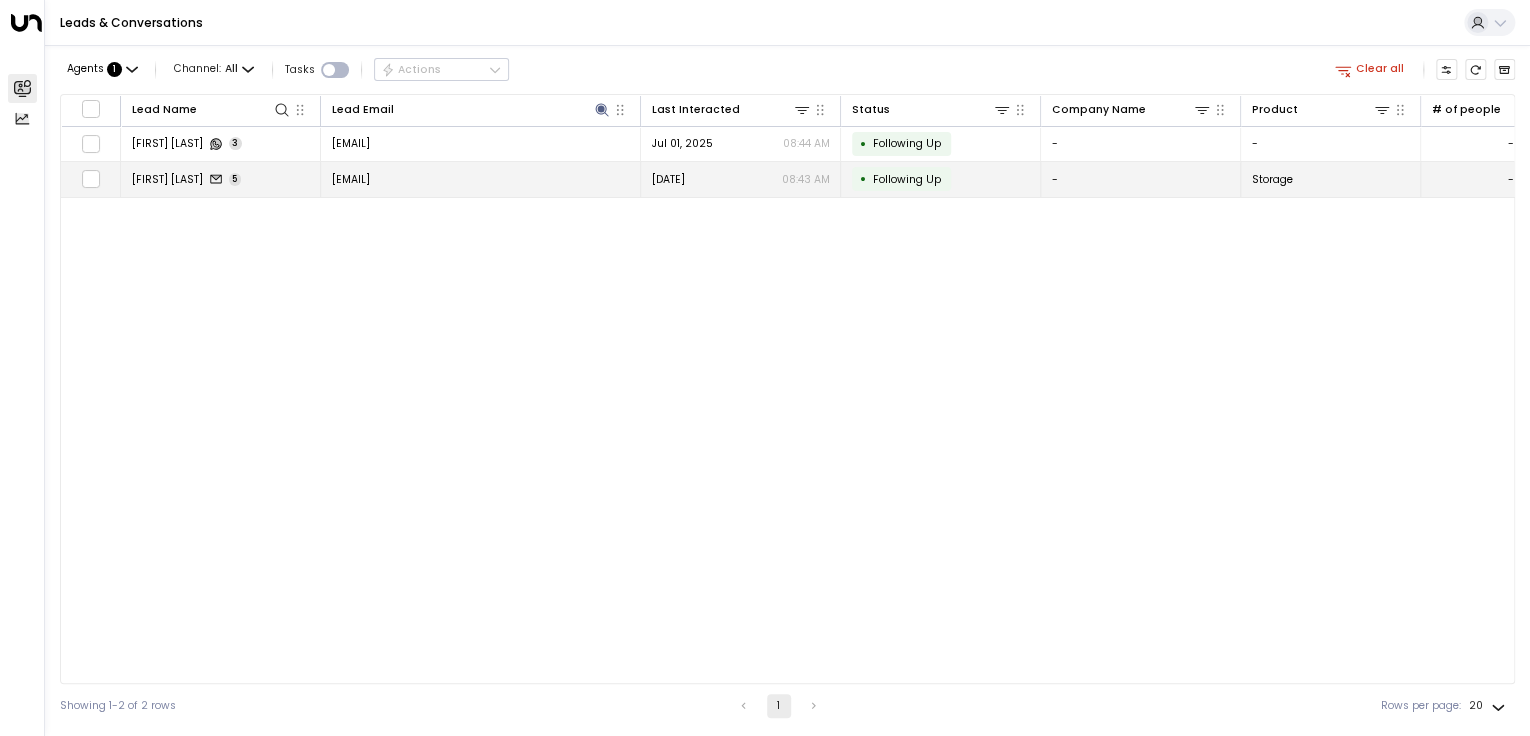 click on "[DATE] [TIME]" at bounding box center [741, 179] 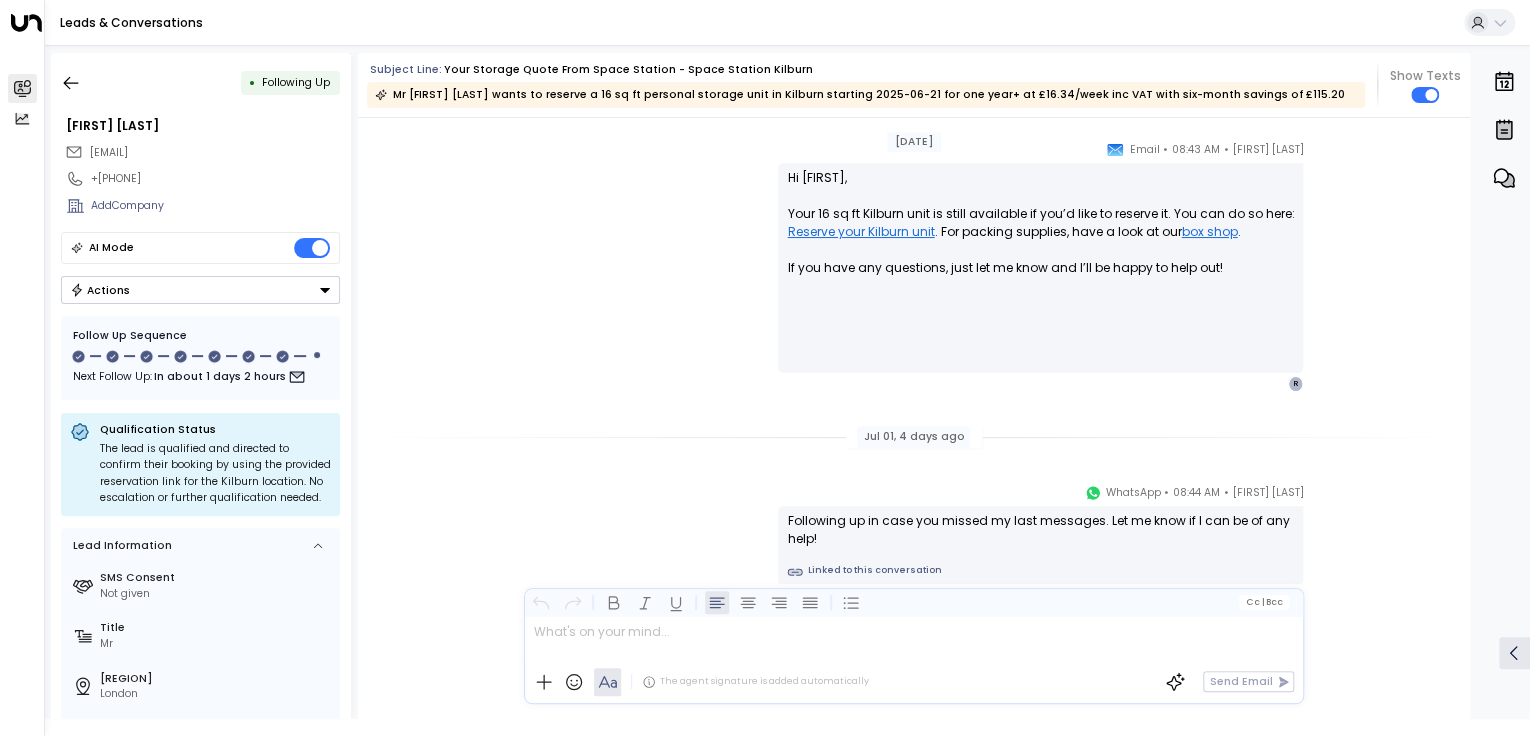 scroll, scrollTop: 4351, scrollLeft: 0, axis: vertical 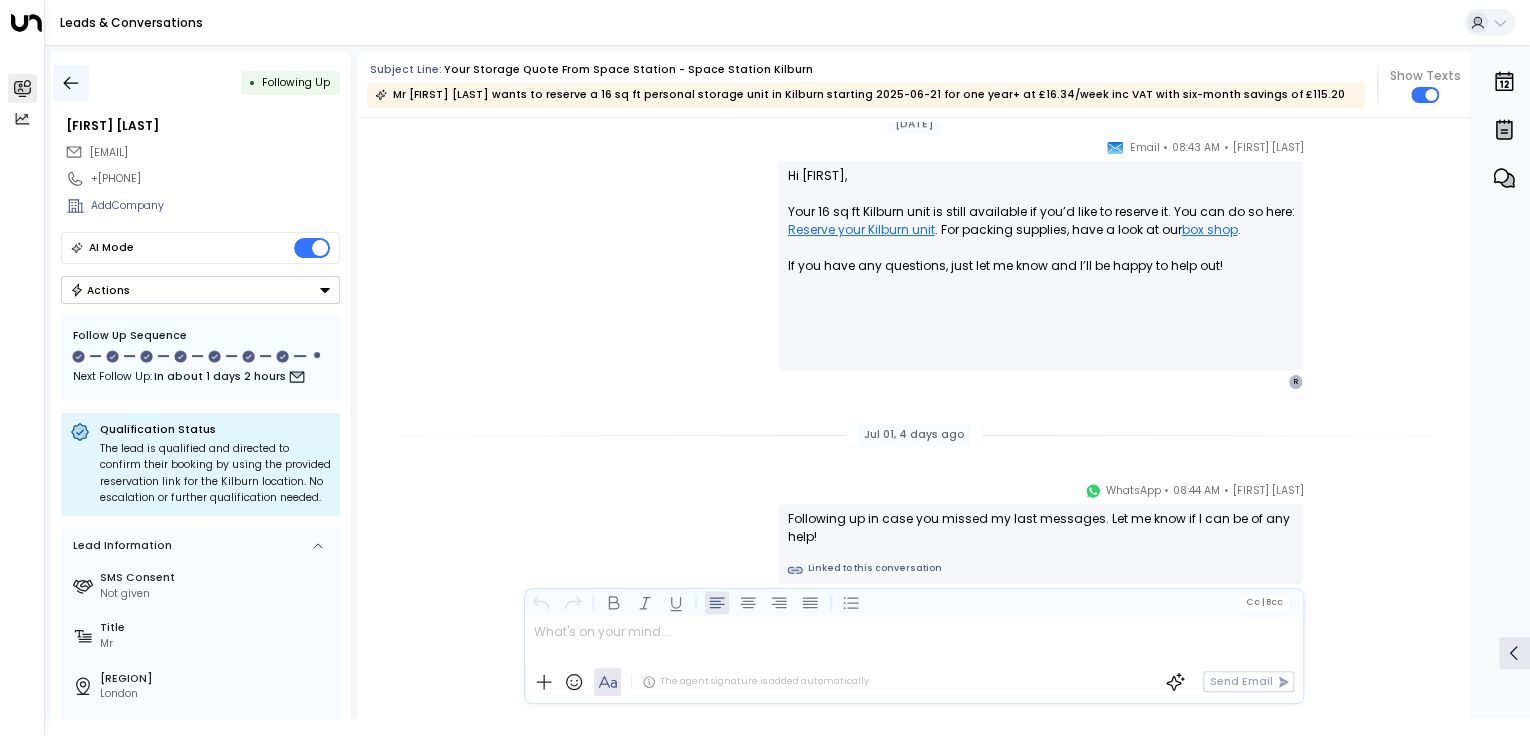 click at bounding box center [71, 83] 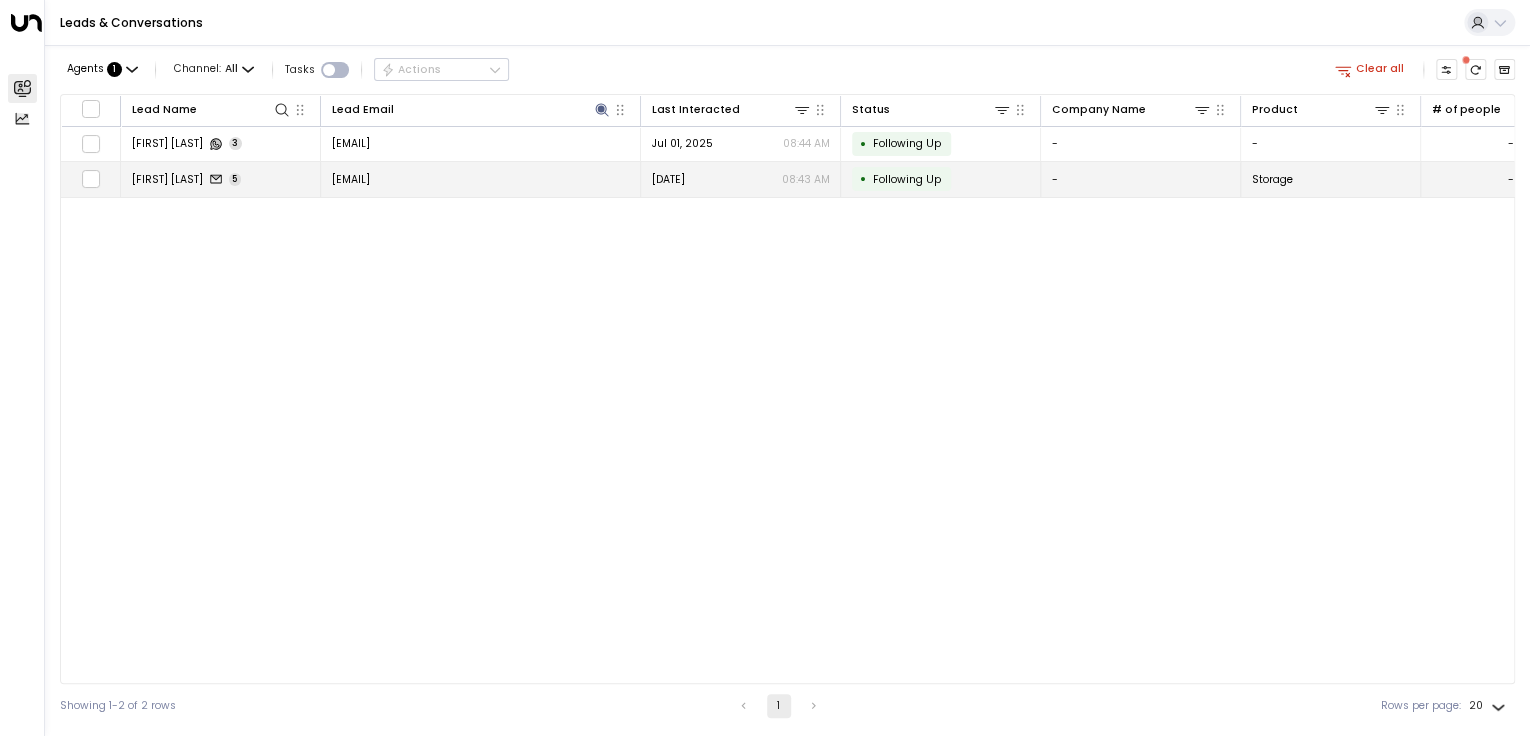 click on "[EMAIL]" at bounding box center (481, 179) 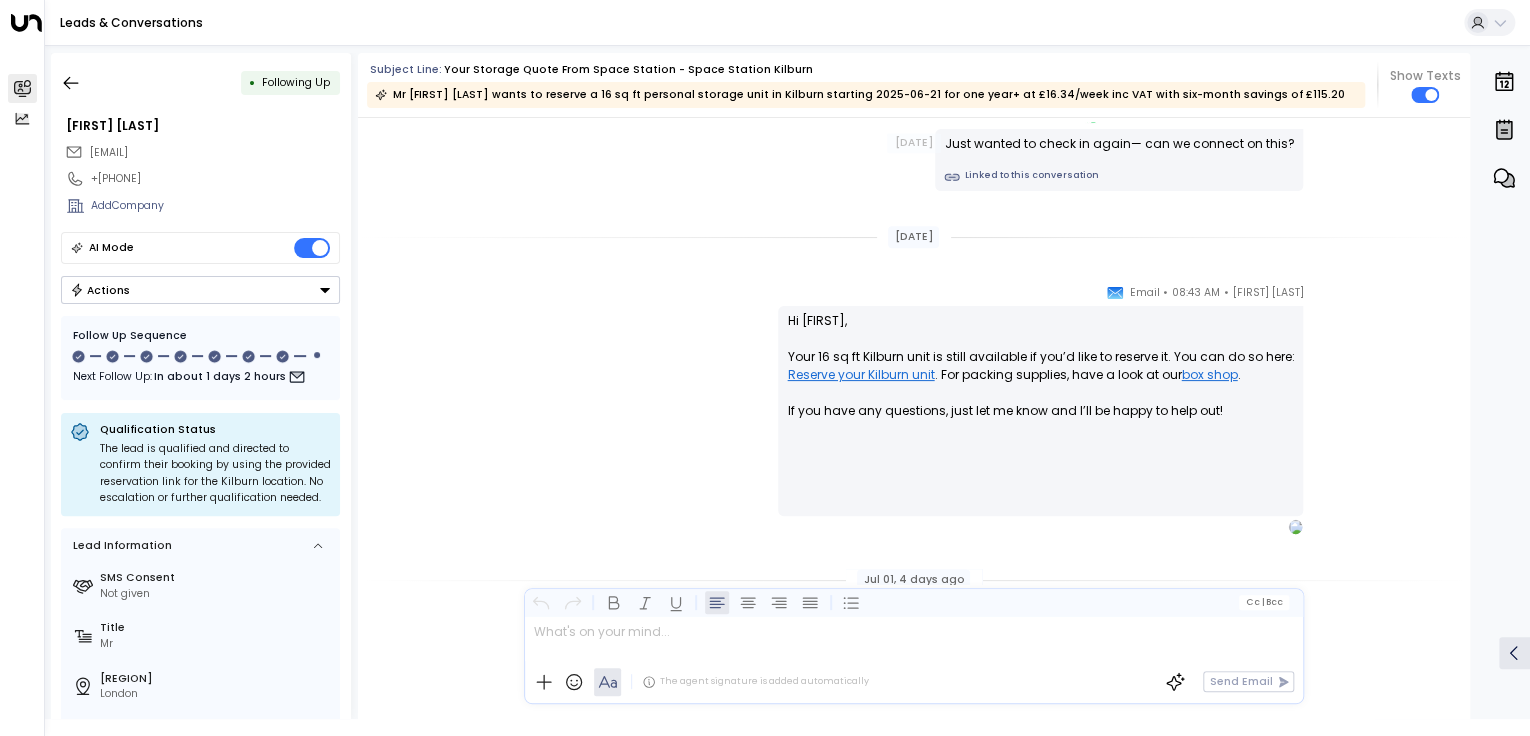scroll, scrollTop: 4888, scrollLeft: 0, axis: vertical 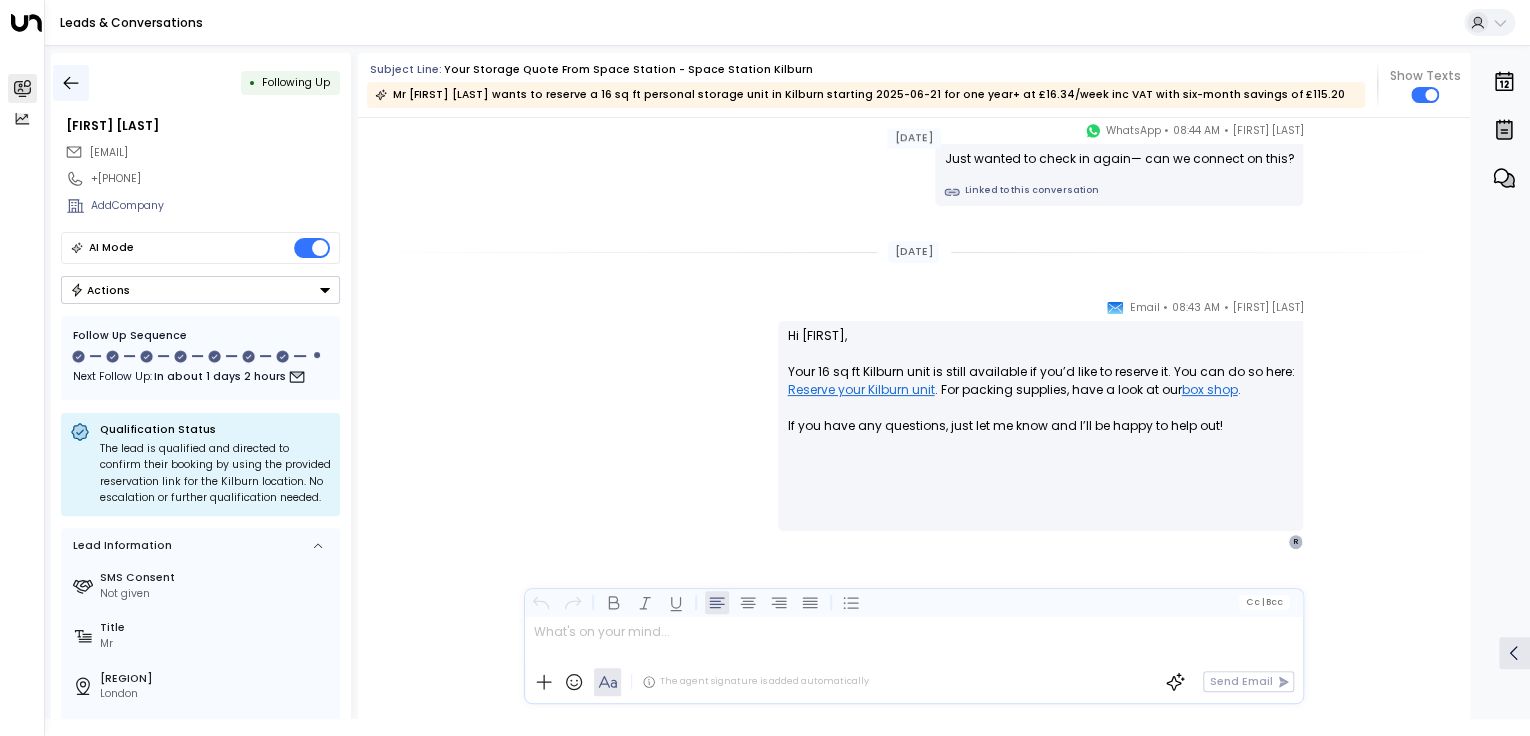 click at bounding box center (71, 83) 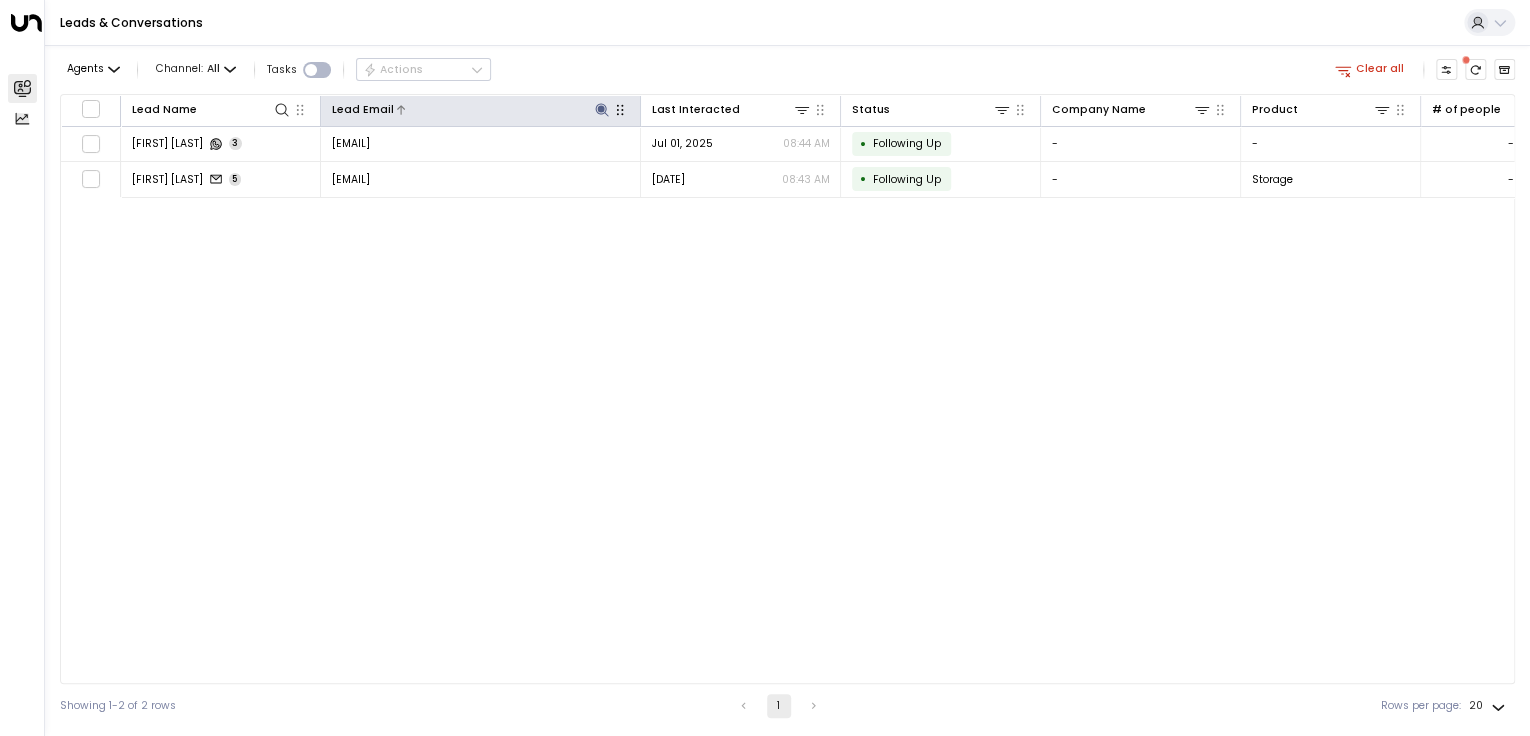click at bounding box center [620, 110] 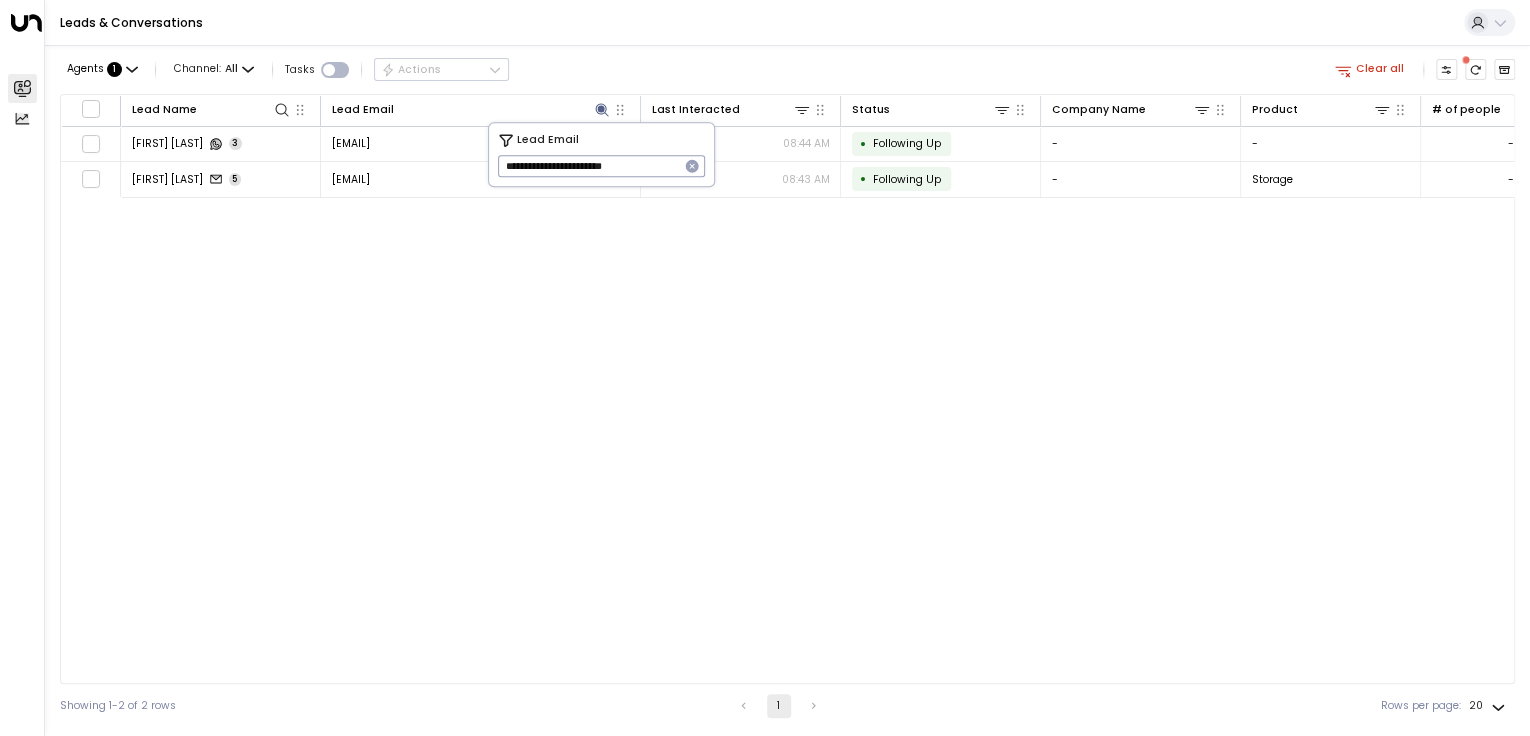 click at bounding box center (692, 166) 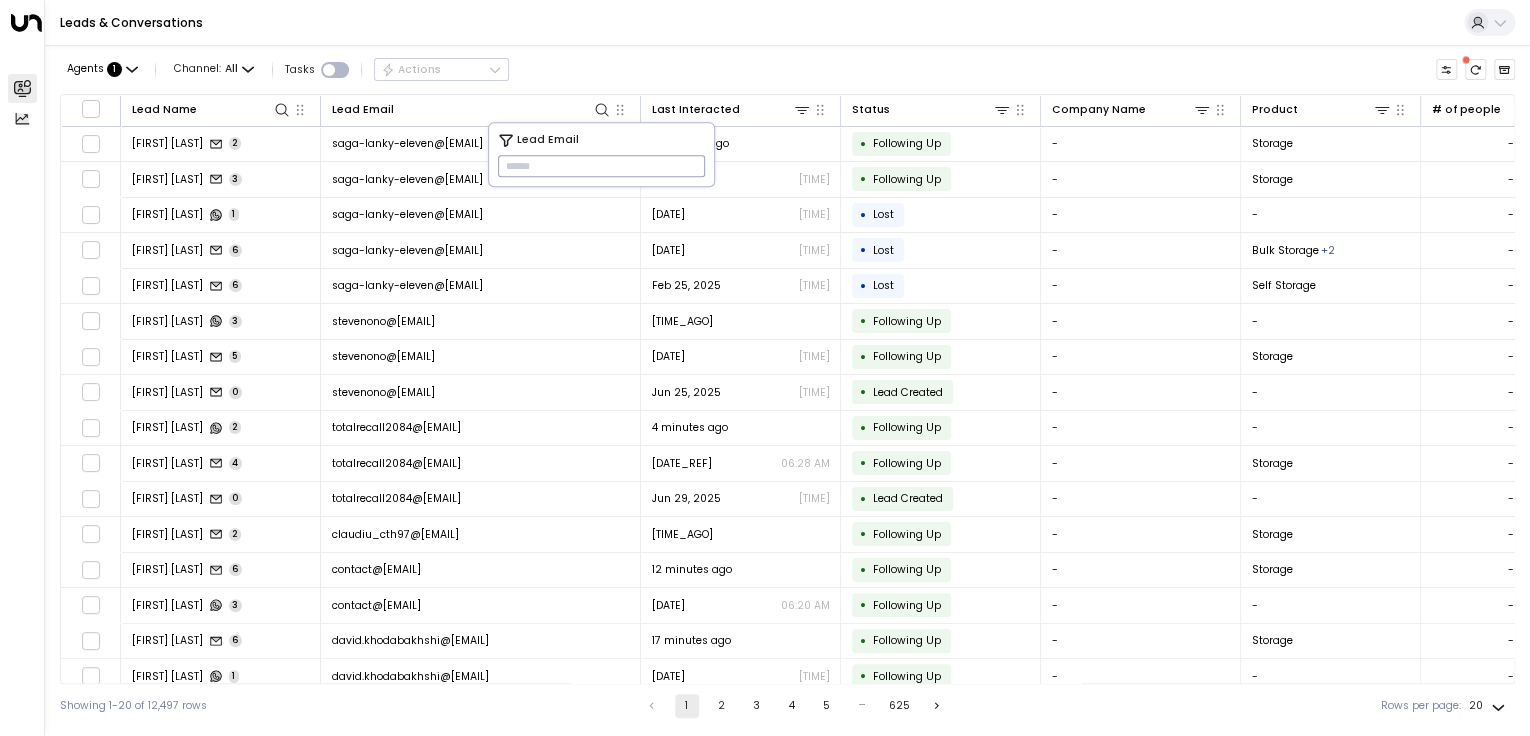 paste on "**********" 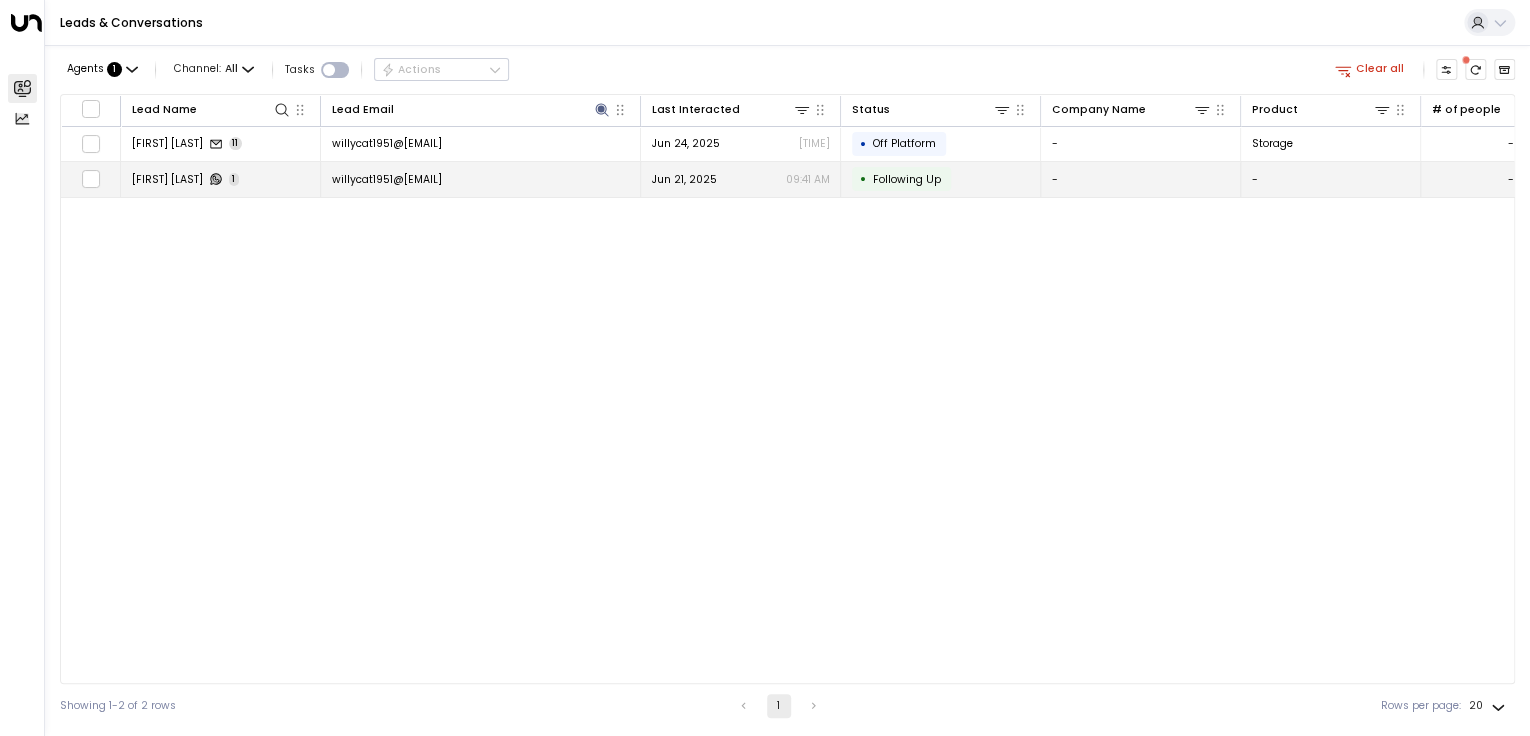 click on "willycat1951@[EMAIL]" at bounding box center [481, 179] 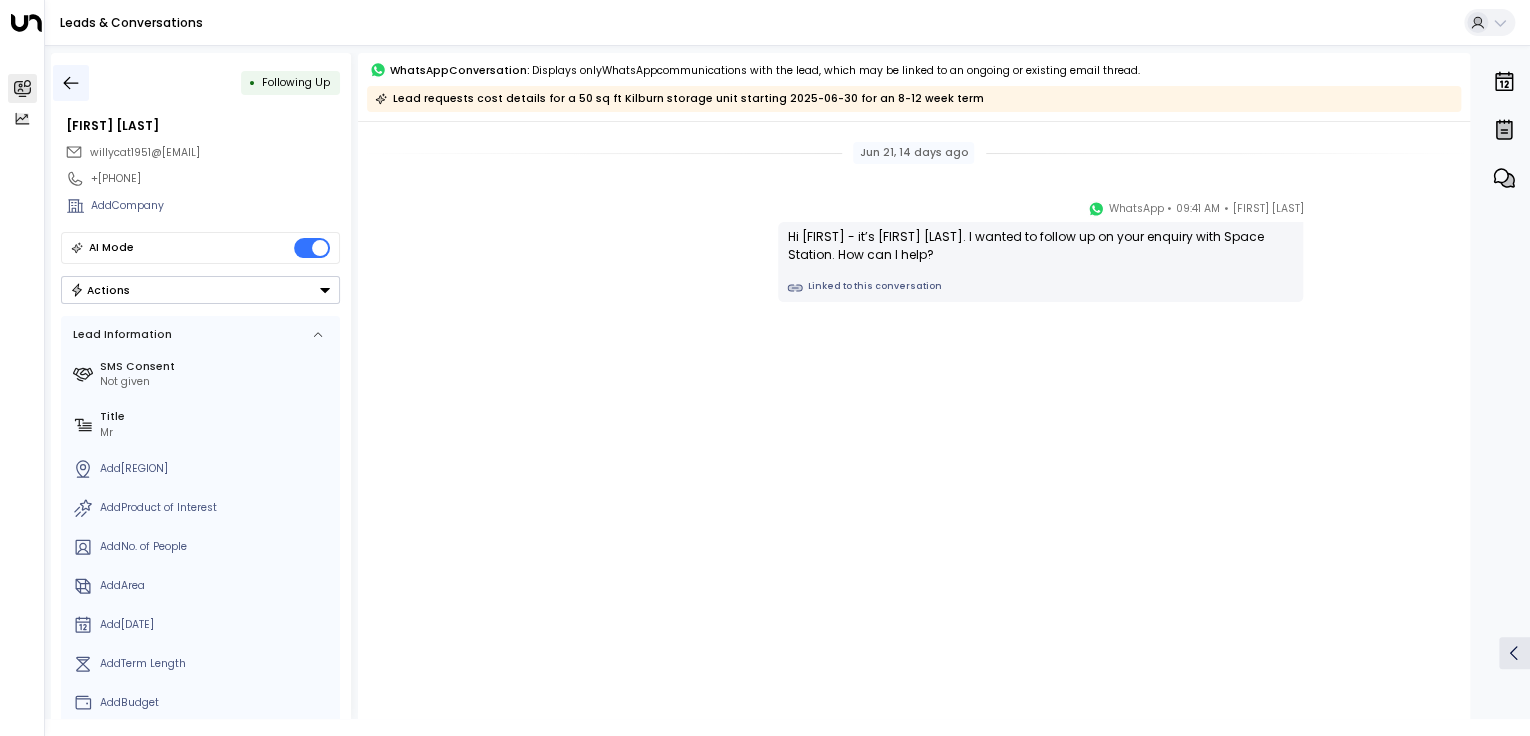 click at bounding box center (71, 83) 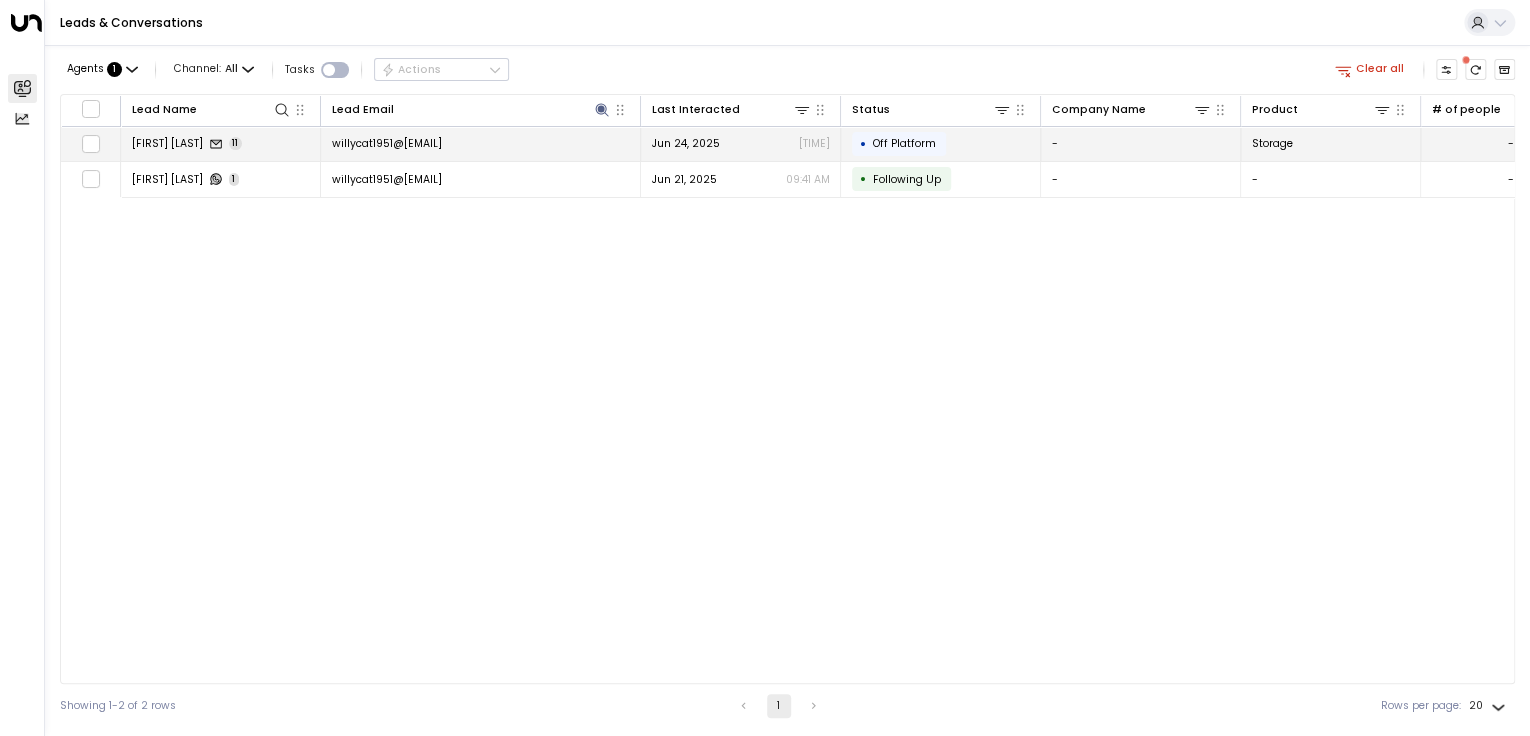 click on "Jun 24, 2025 11:25 AM" at bounding box center (741, 144) 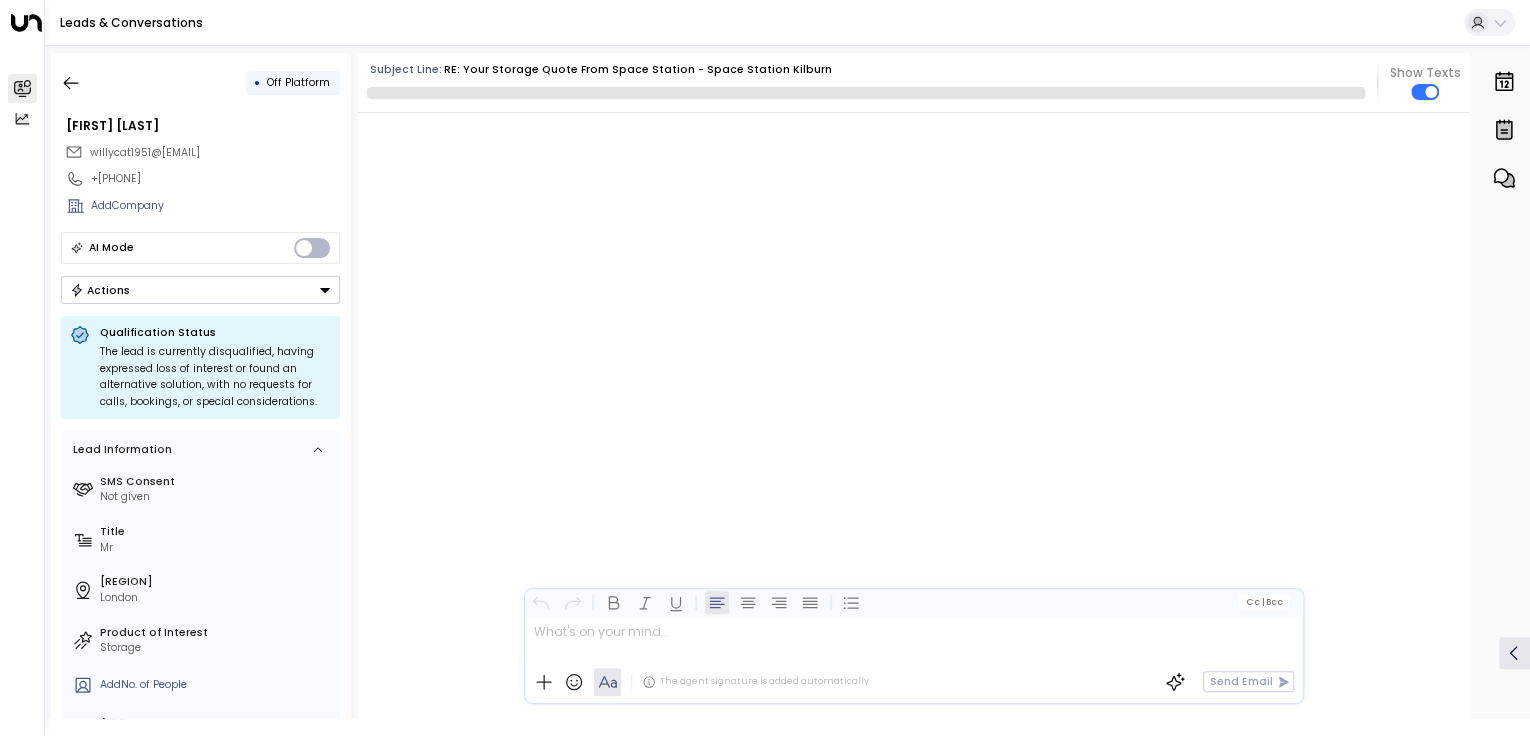 scroll, scrollTop: 8968, scrollLeft: 0, axis: vertical 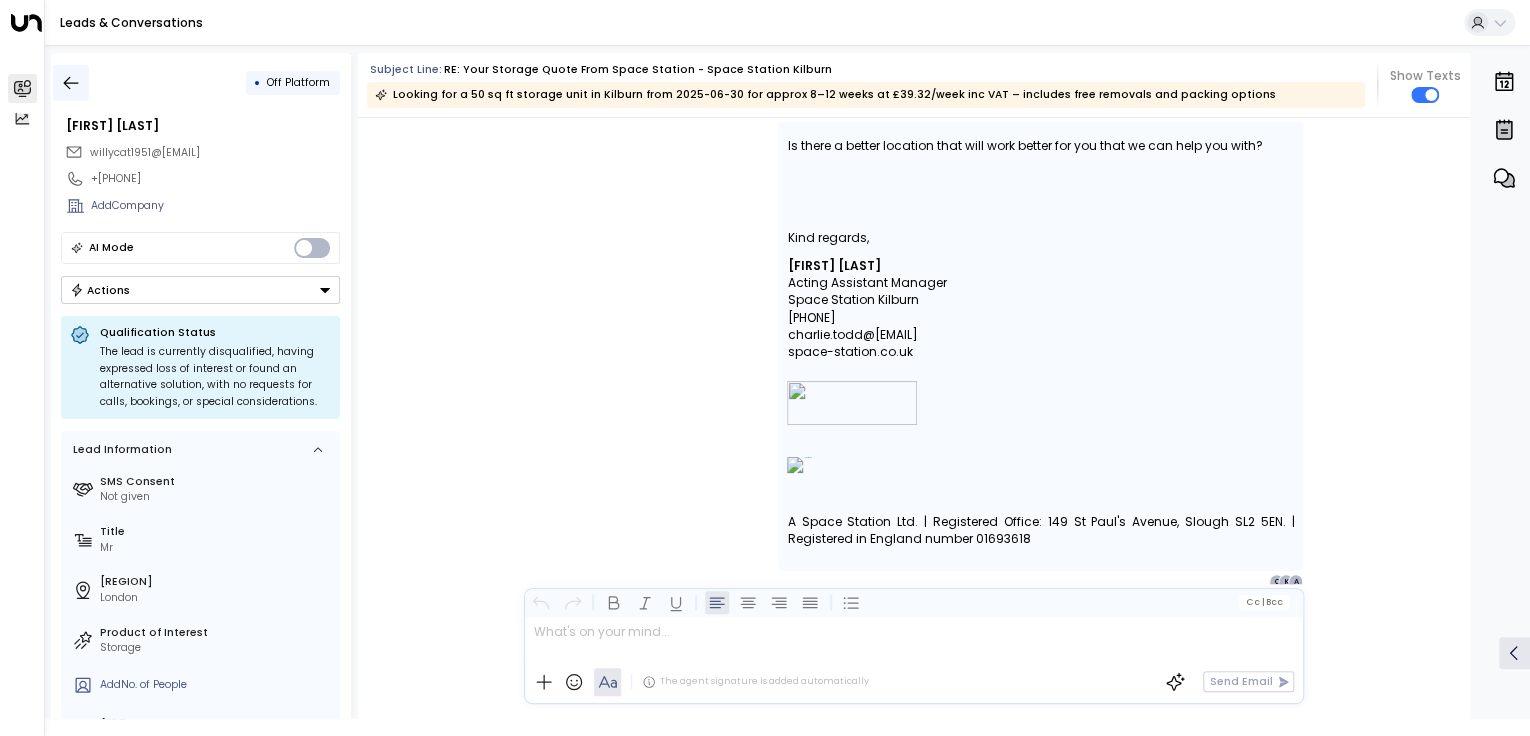 click at bounding box center [71, 83] 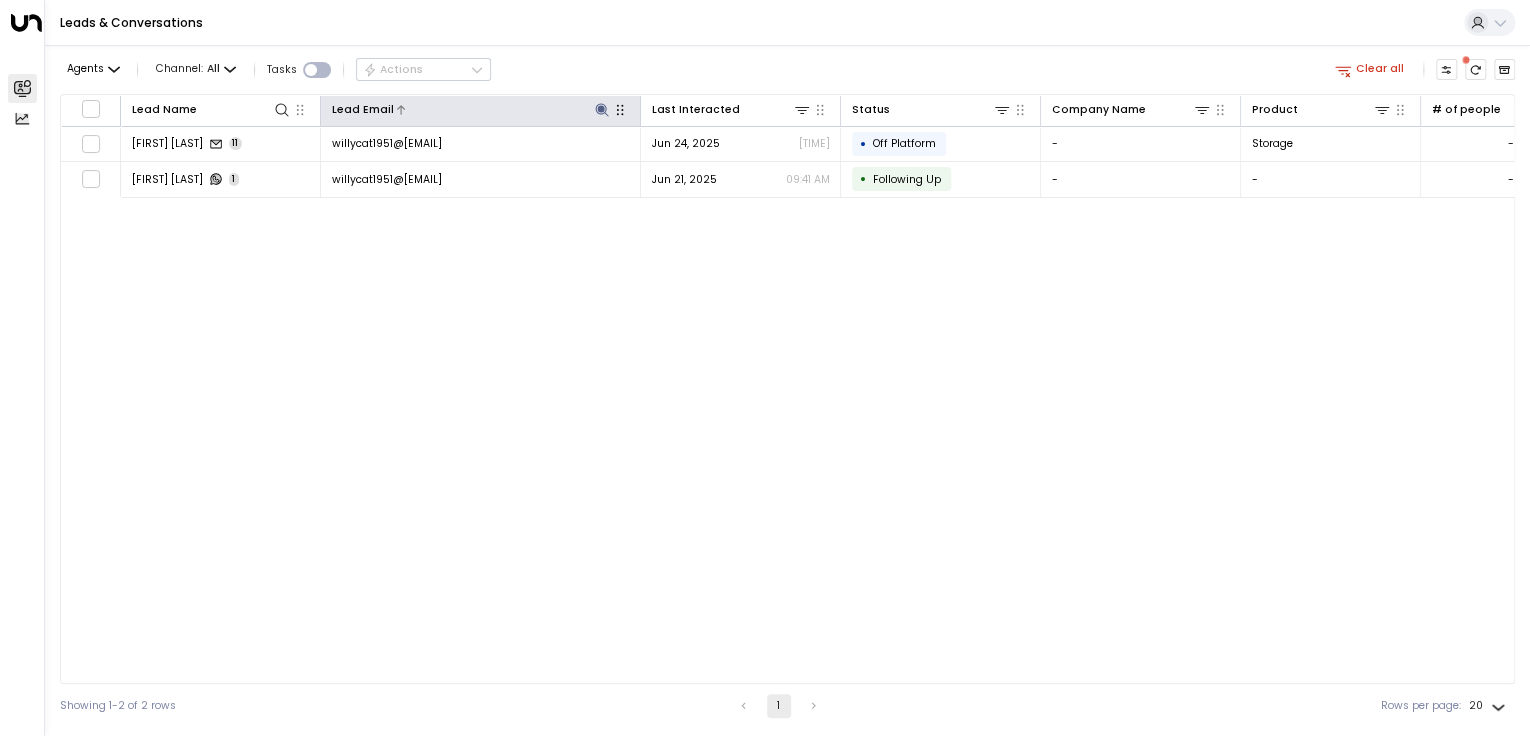 click at bounding box center [601, 109] 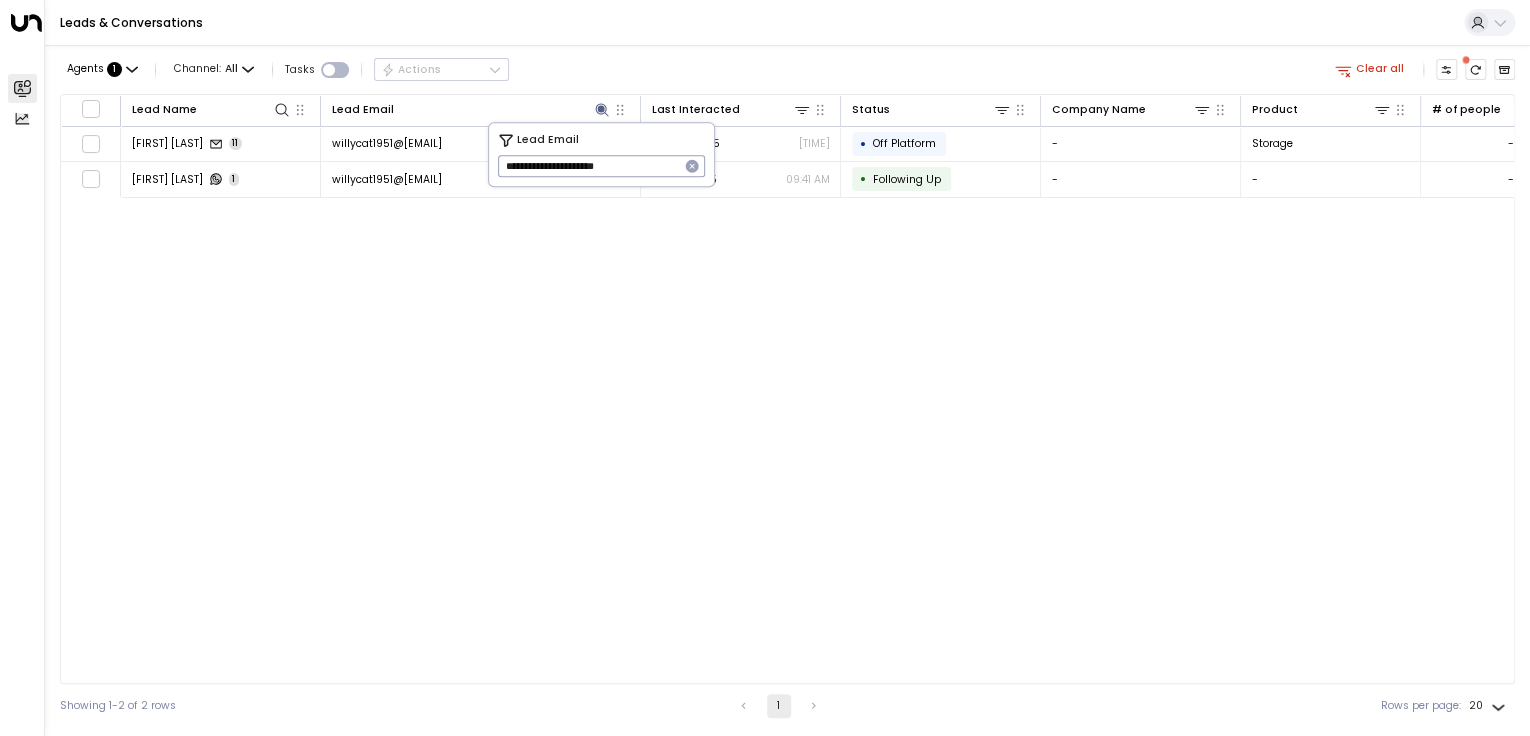 click at bounding box center [692, 166] 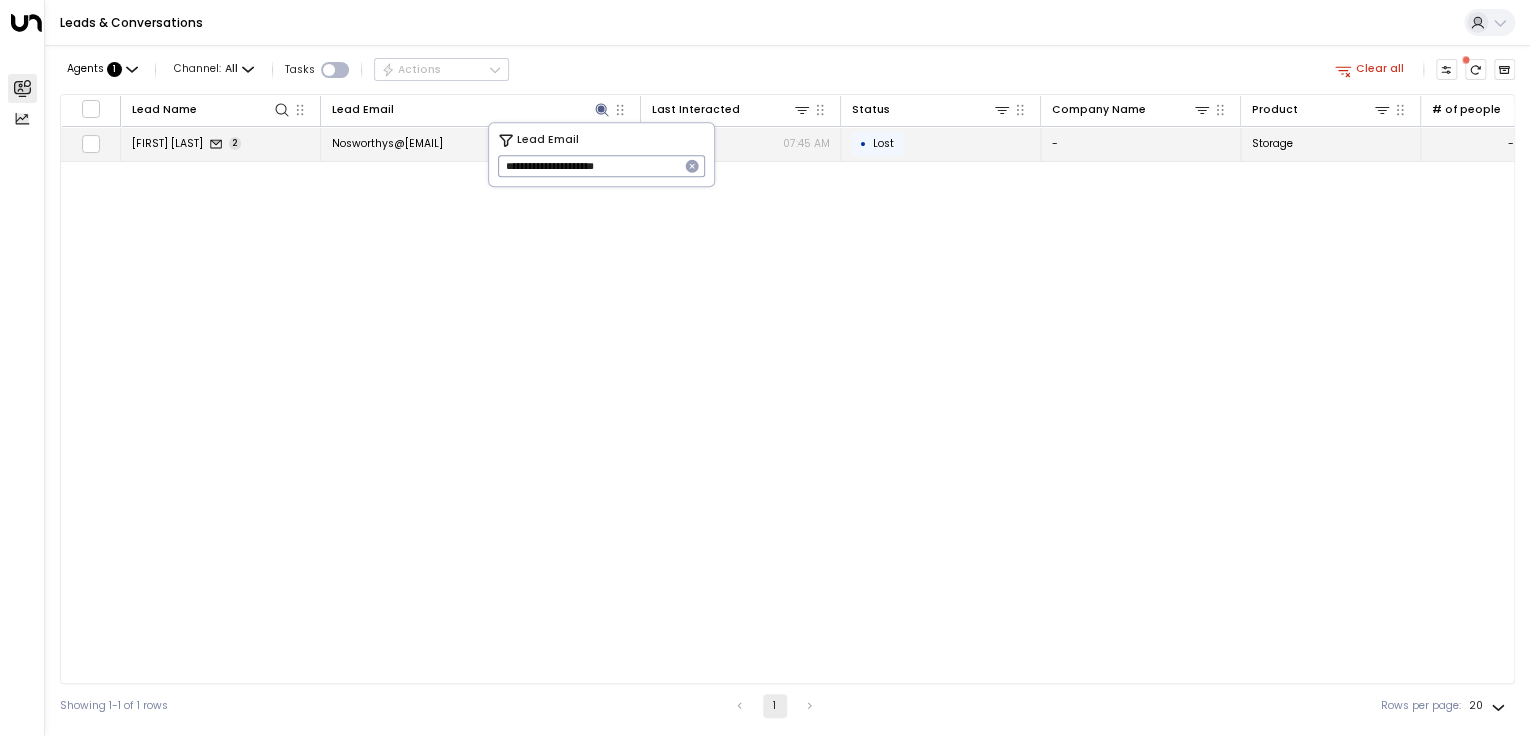 click on "Nosworthys@[EMAIL]" at bounding box center [481, 144] 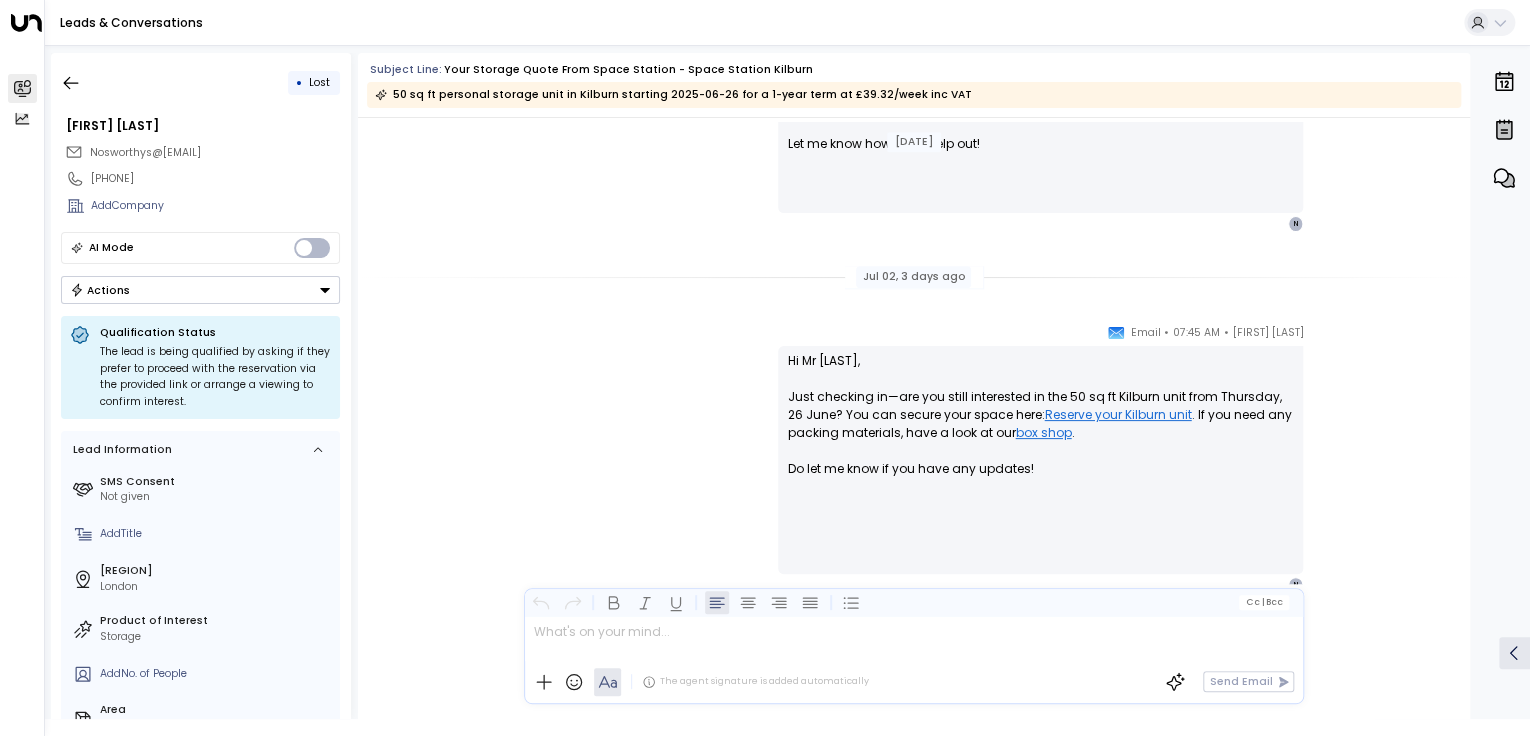 scroll, scrollTop: 856, scrollLeft: 0, axis: vertical 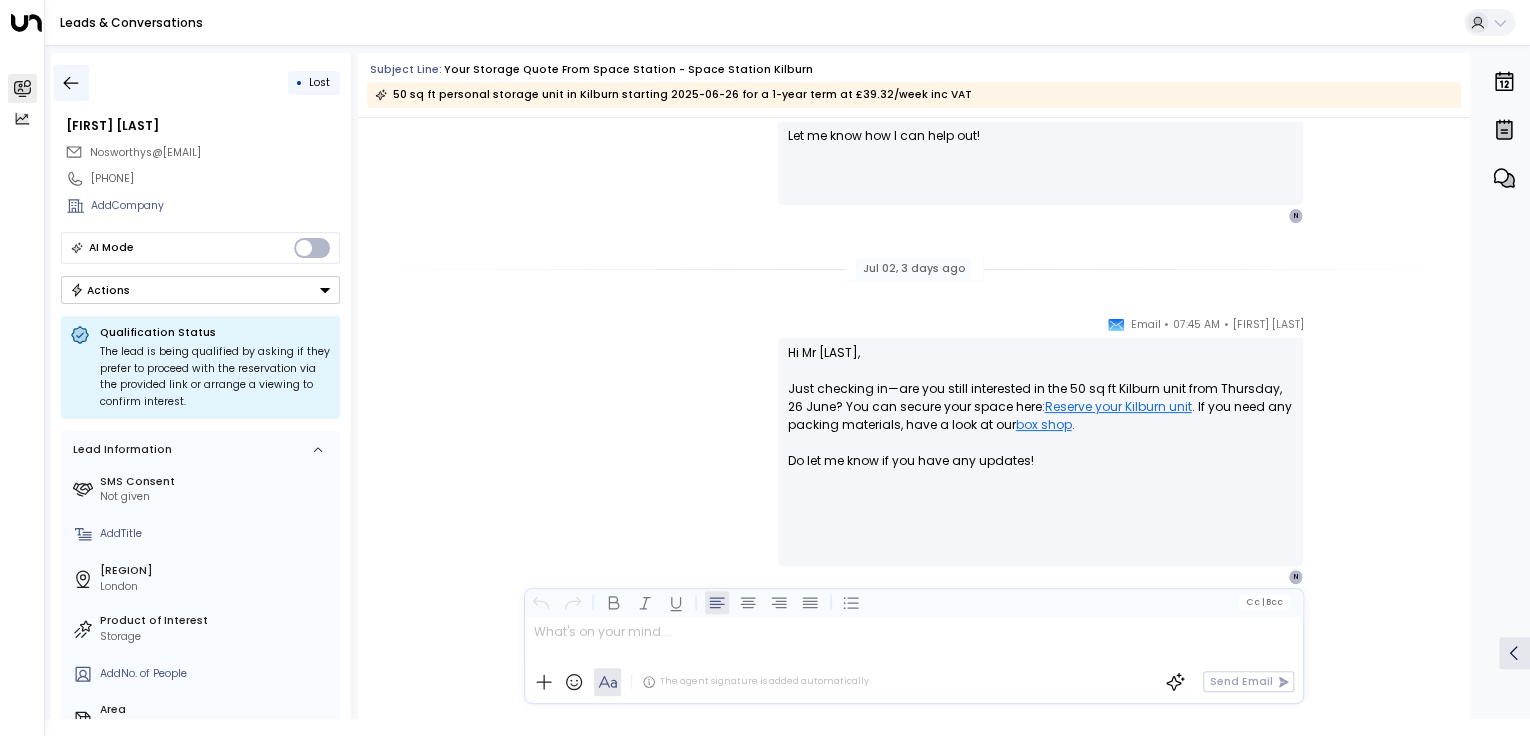 click at bounding box center [71, 83] 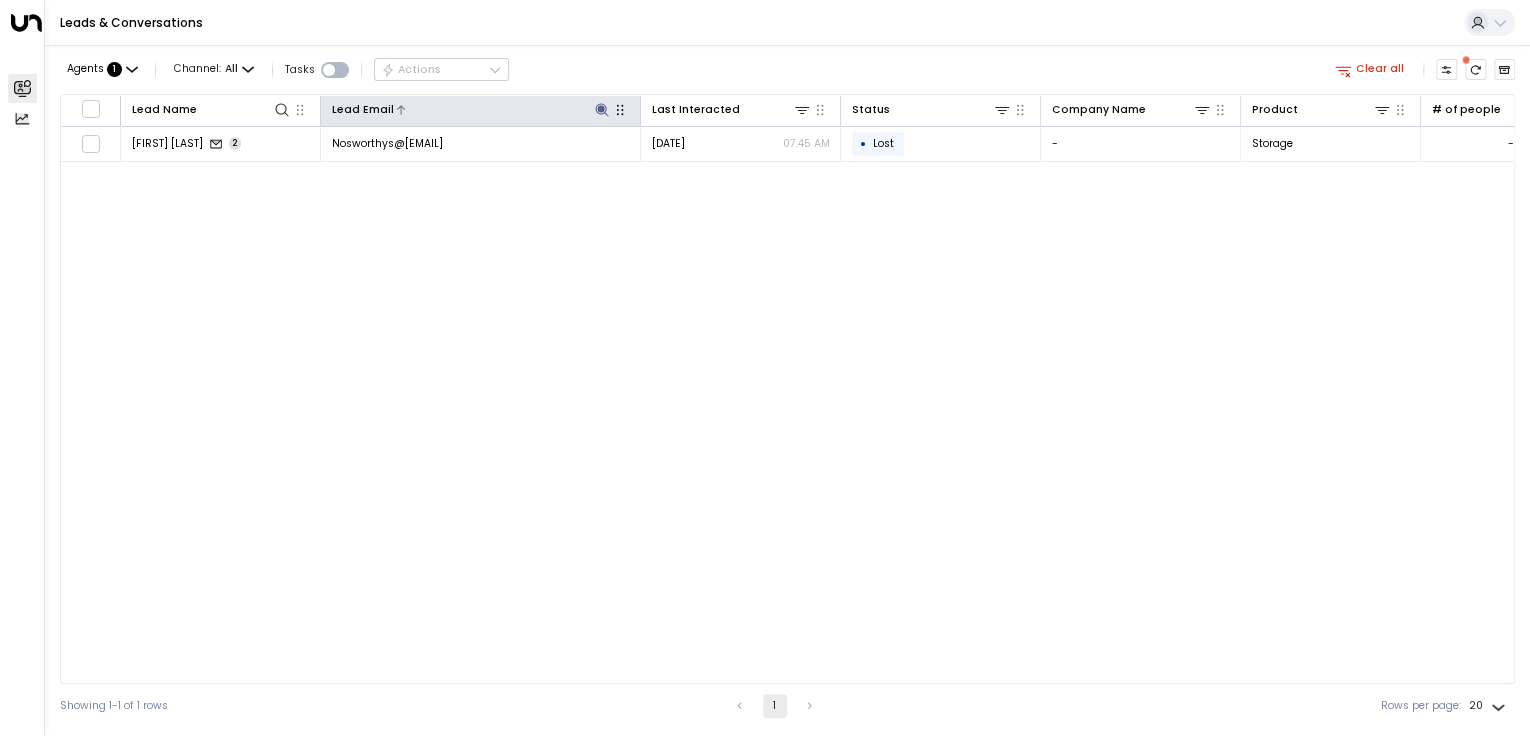 click at bounding box center (602, 110) 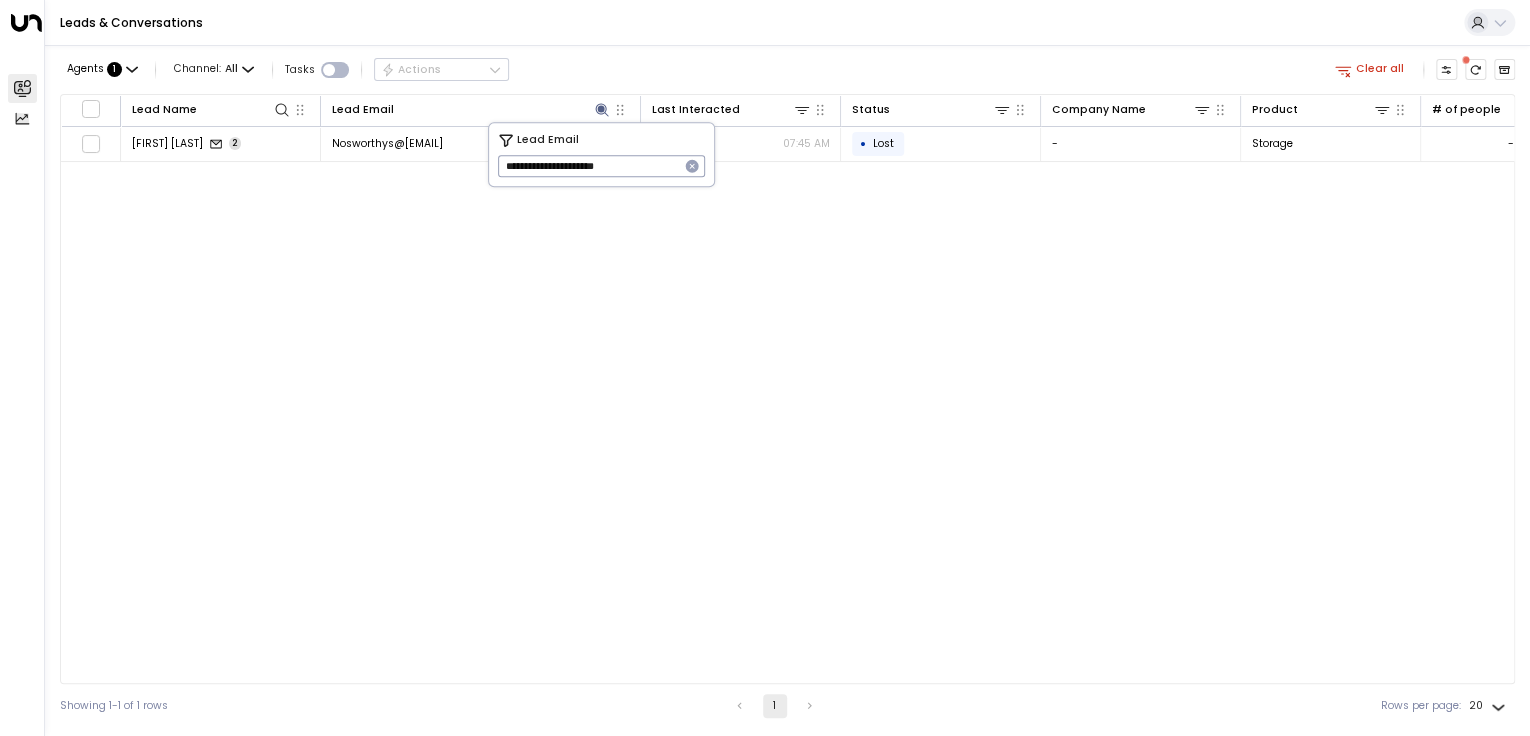click at bounding box center [692, 166] 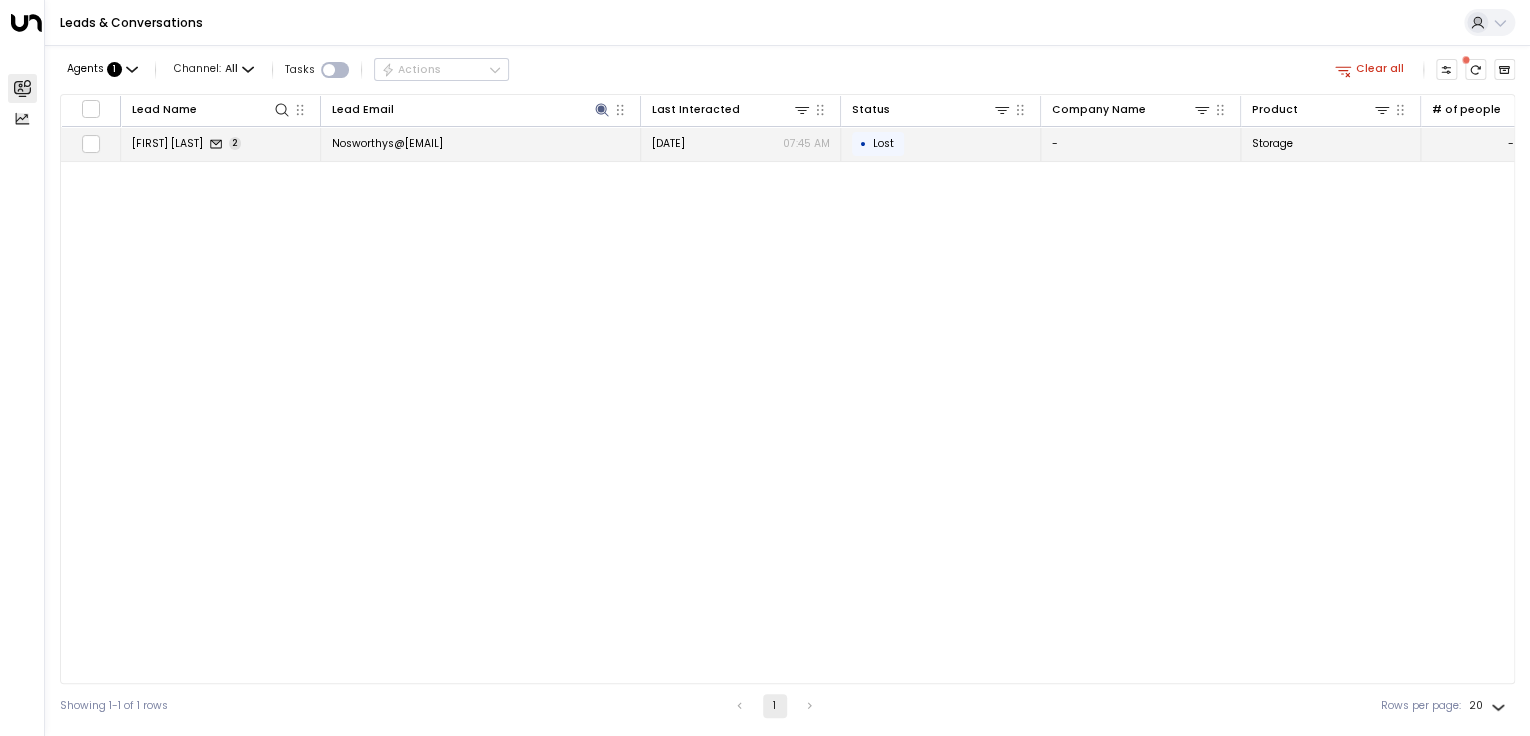 click on "07:45 AM" at bounding box center [806, 143] 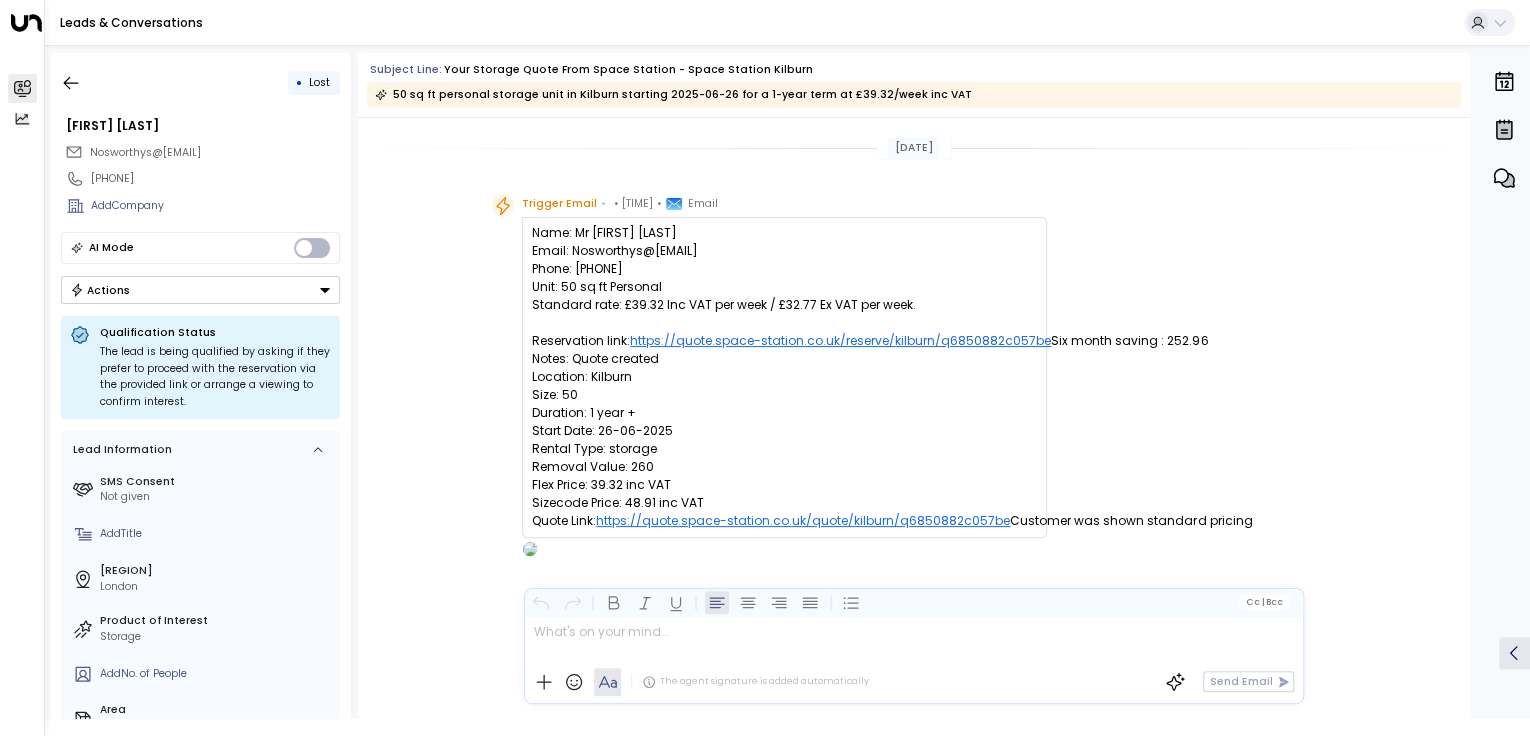 scroll, scrollTop: 856, scrollLeft: 0, axis: vertical 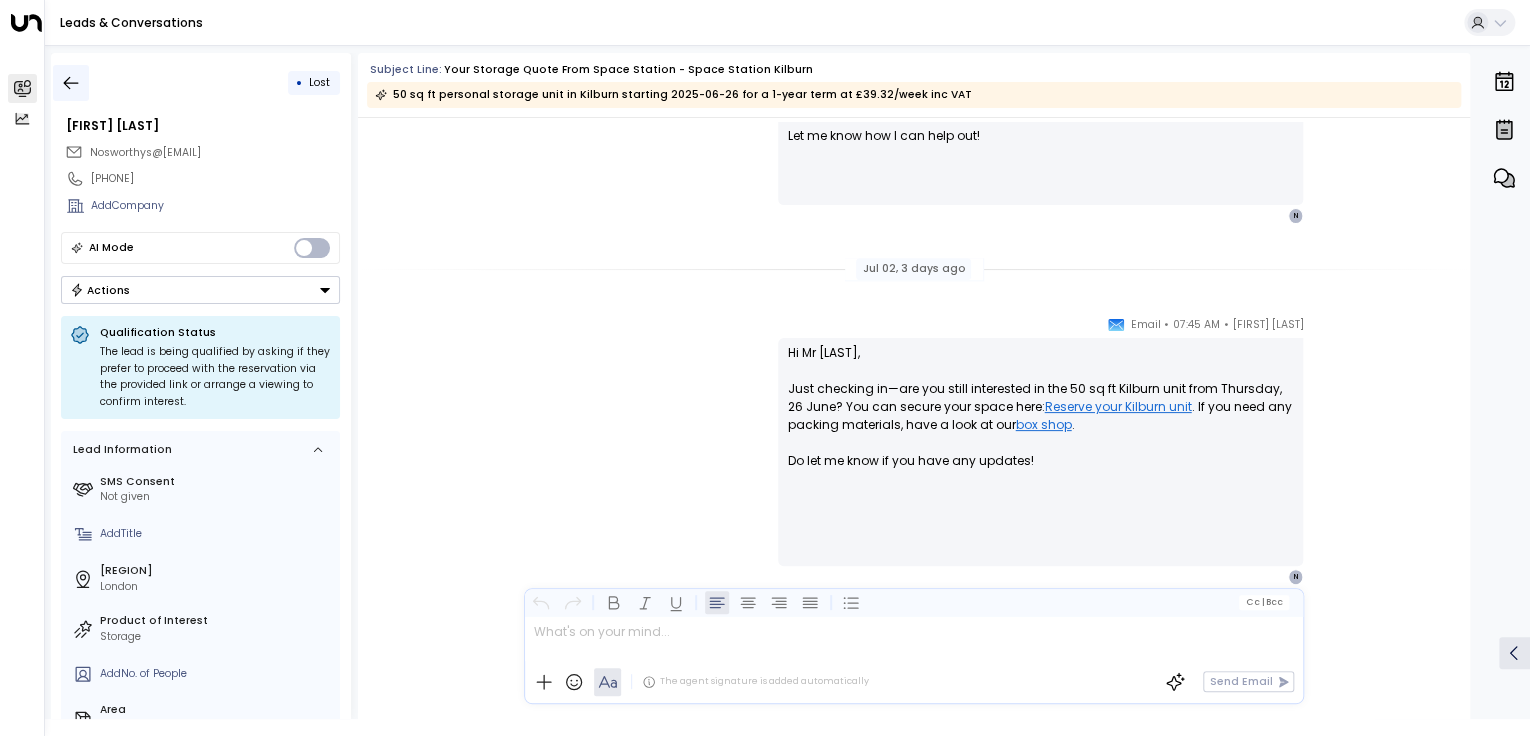 click at bounding box center [71, 82] 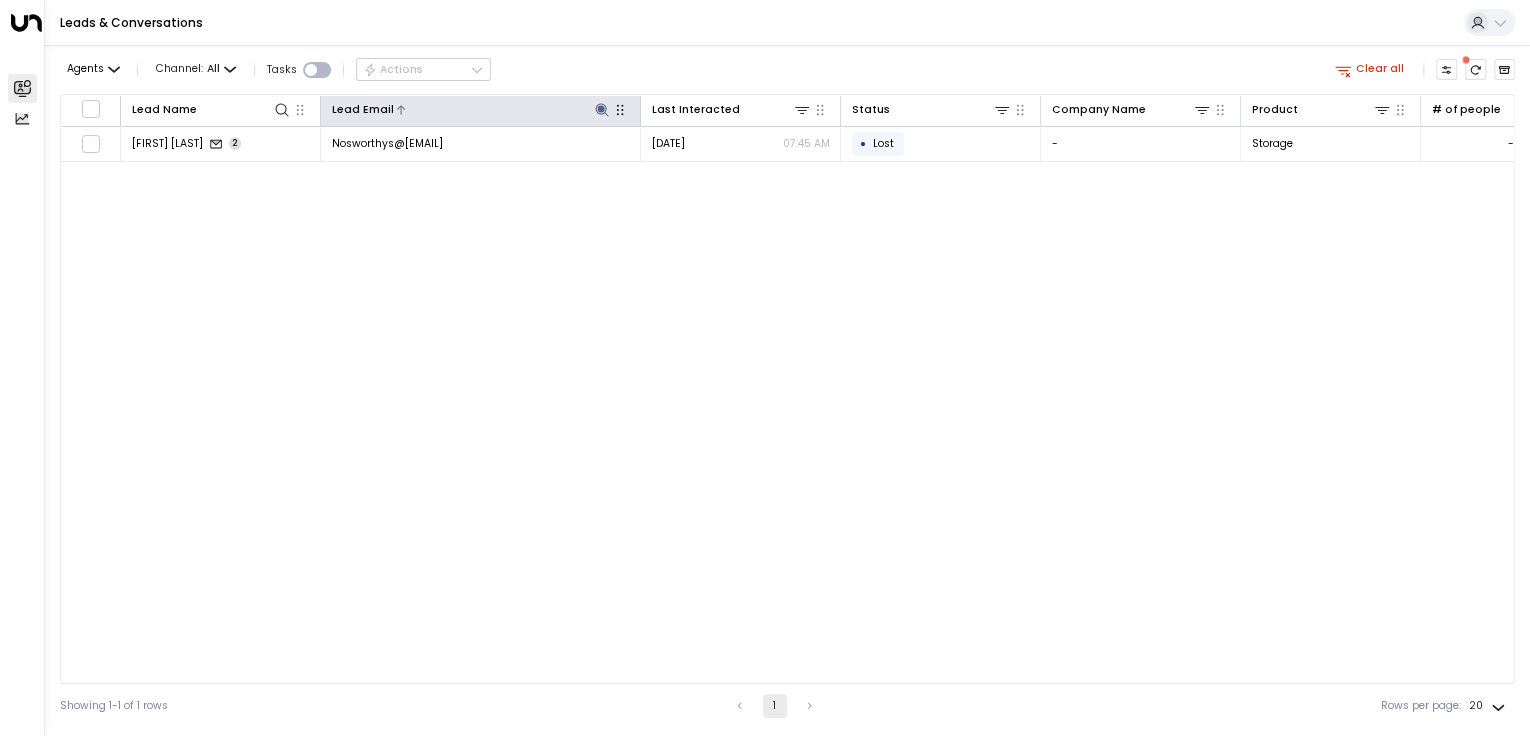 click at bounding box center (602, 110) 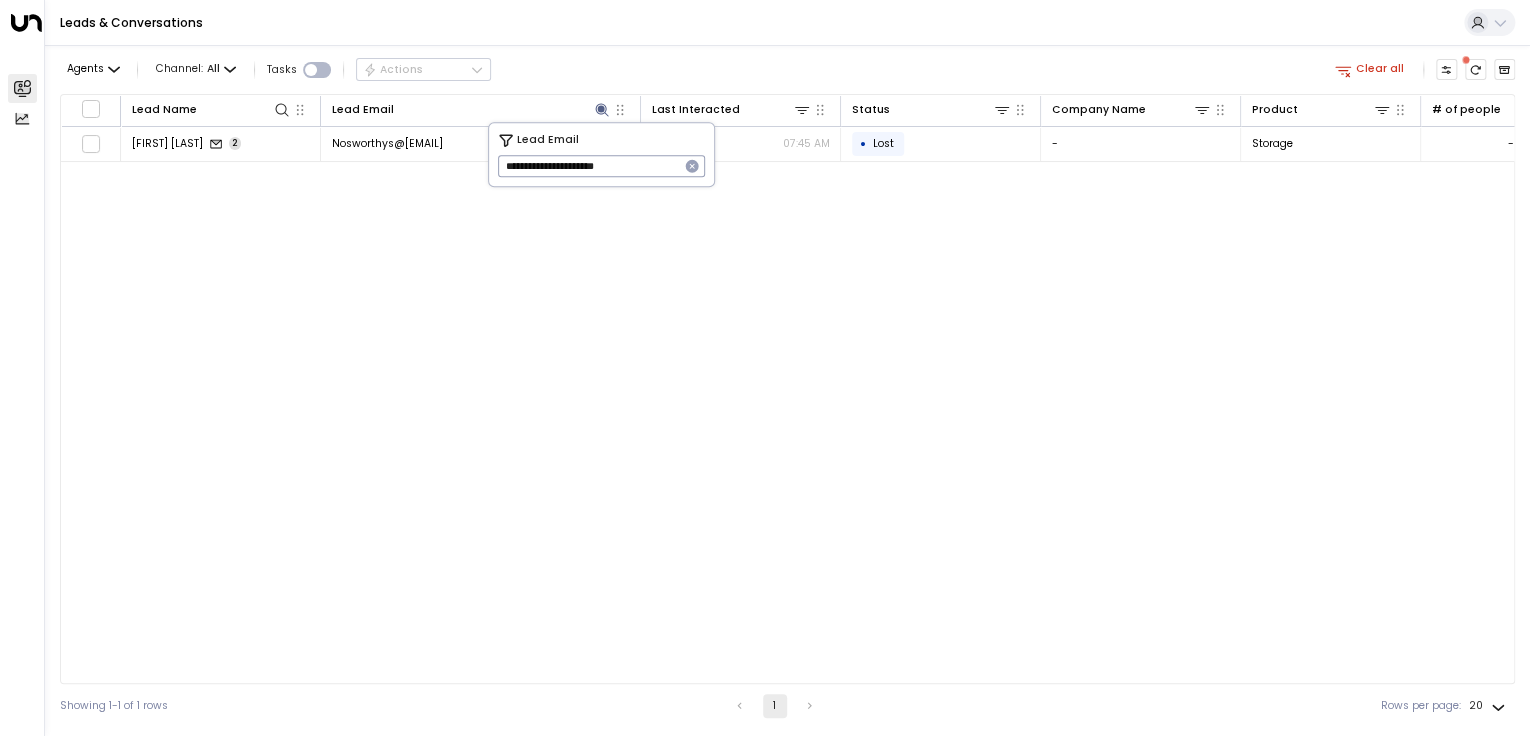 click at bounding box center (692, 166) 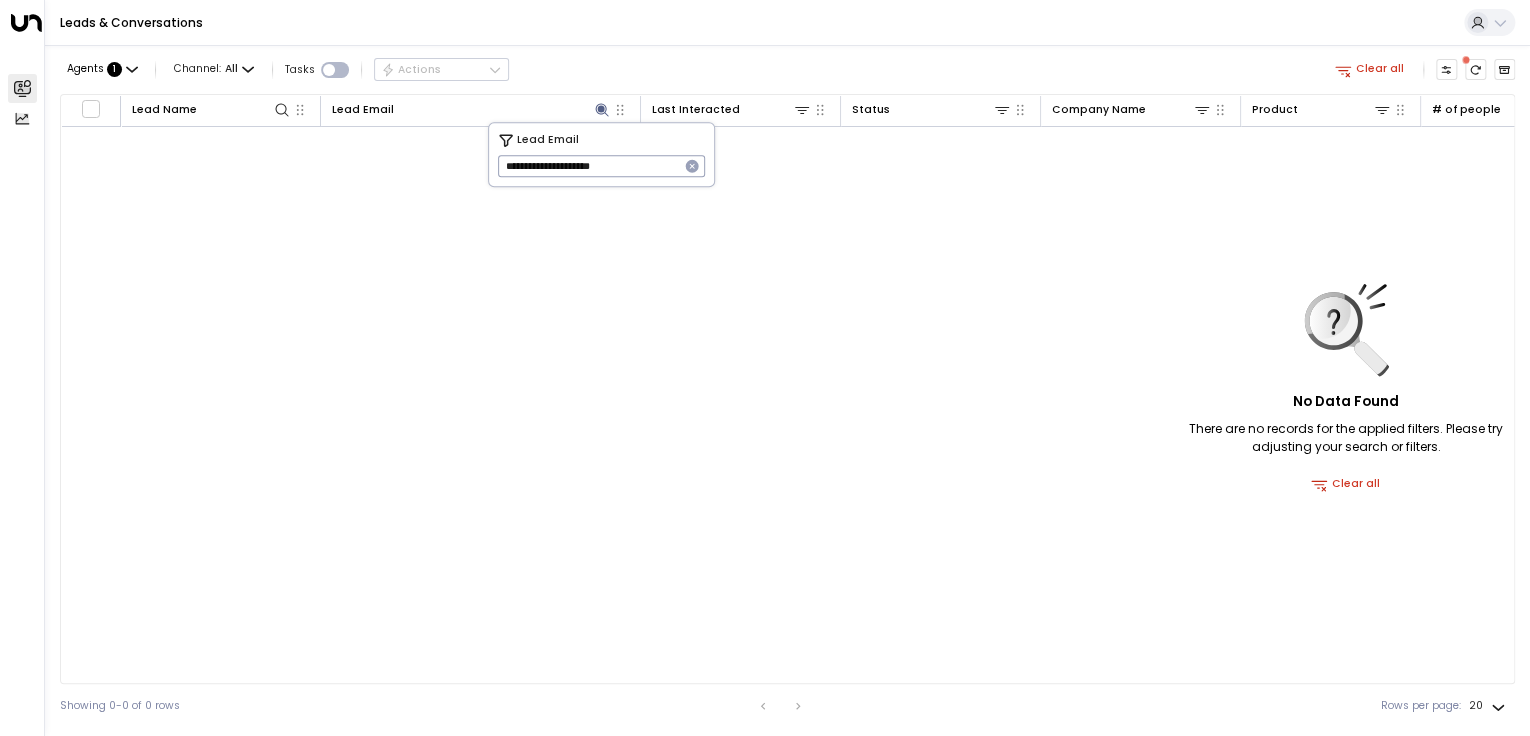 type on "**********" 